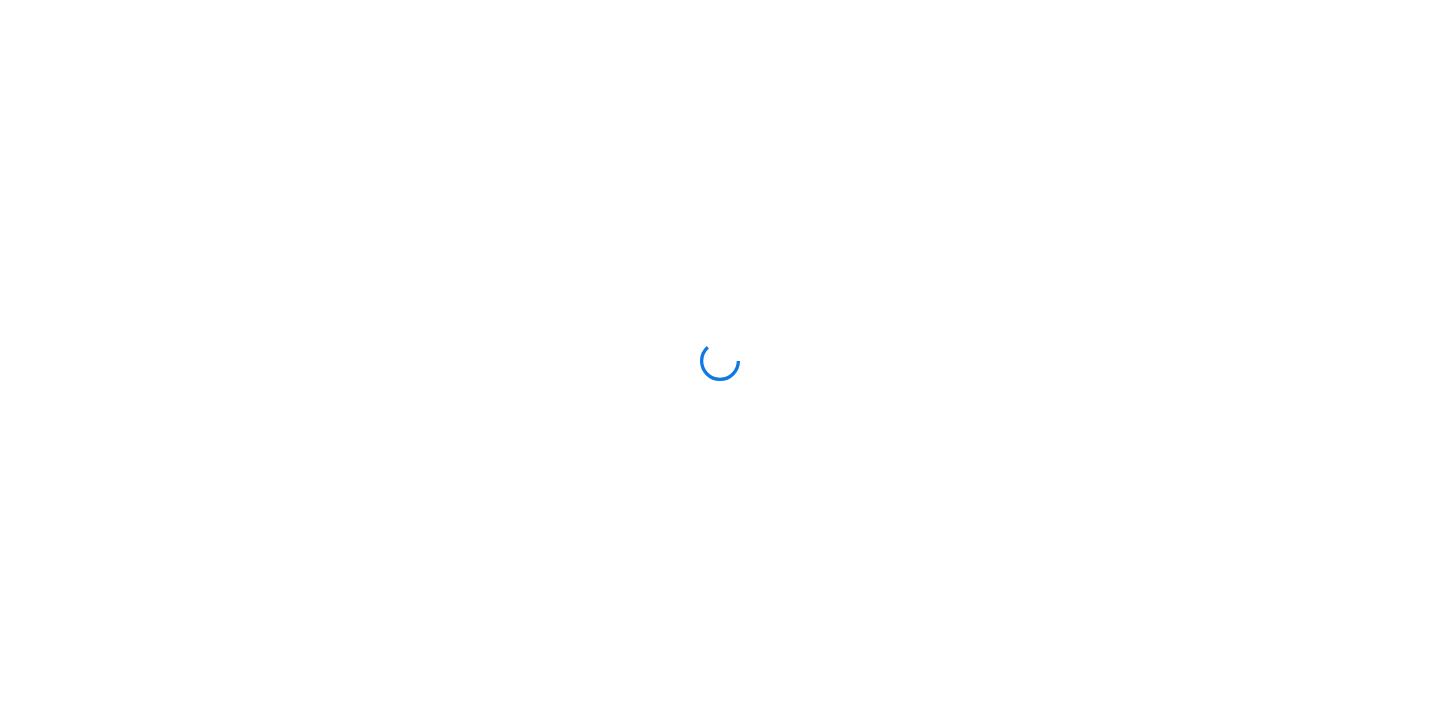 scroll, scrollTop: 0, scrollLeft: 0, axis: both 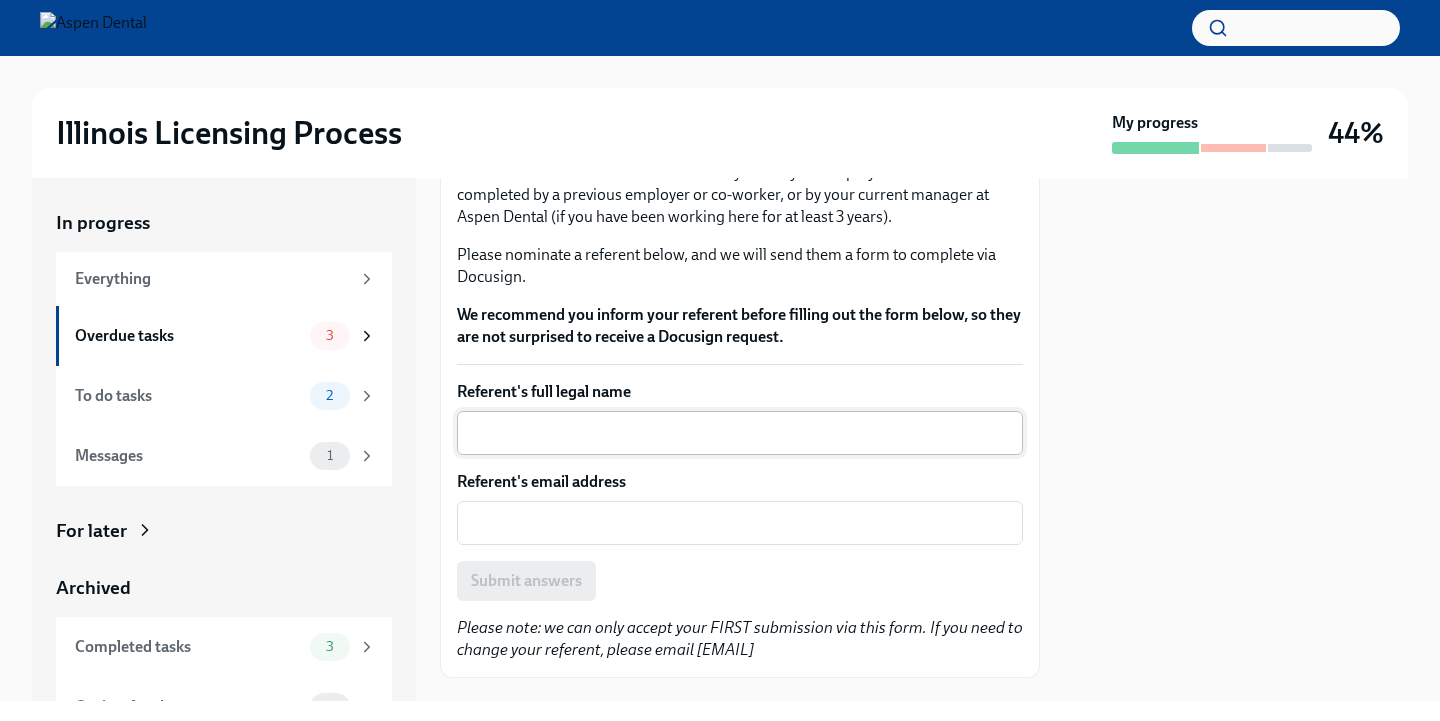 click on "Referent's full legal name" at bounding box center [740, 433] 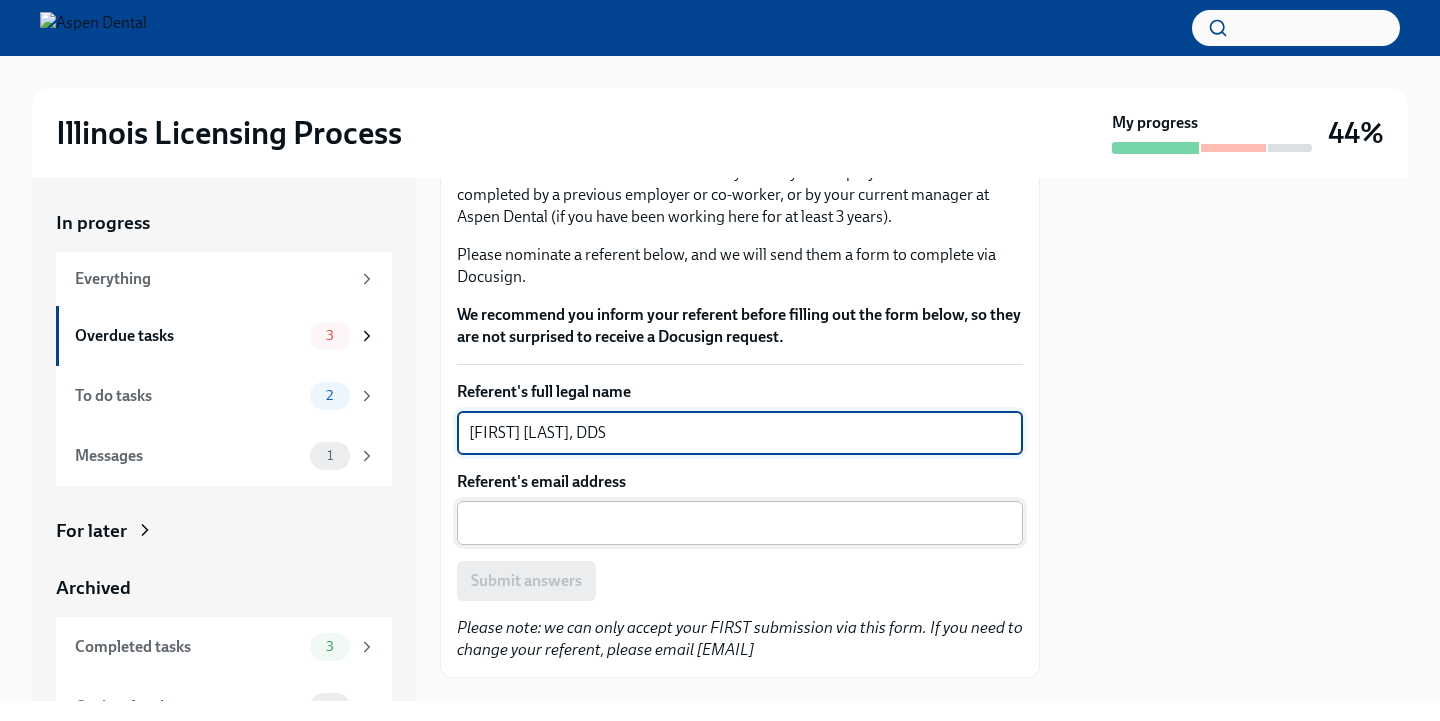 type on "[FIRST] [LAST], DDS" 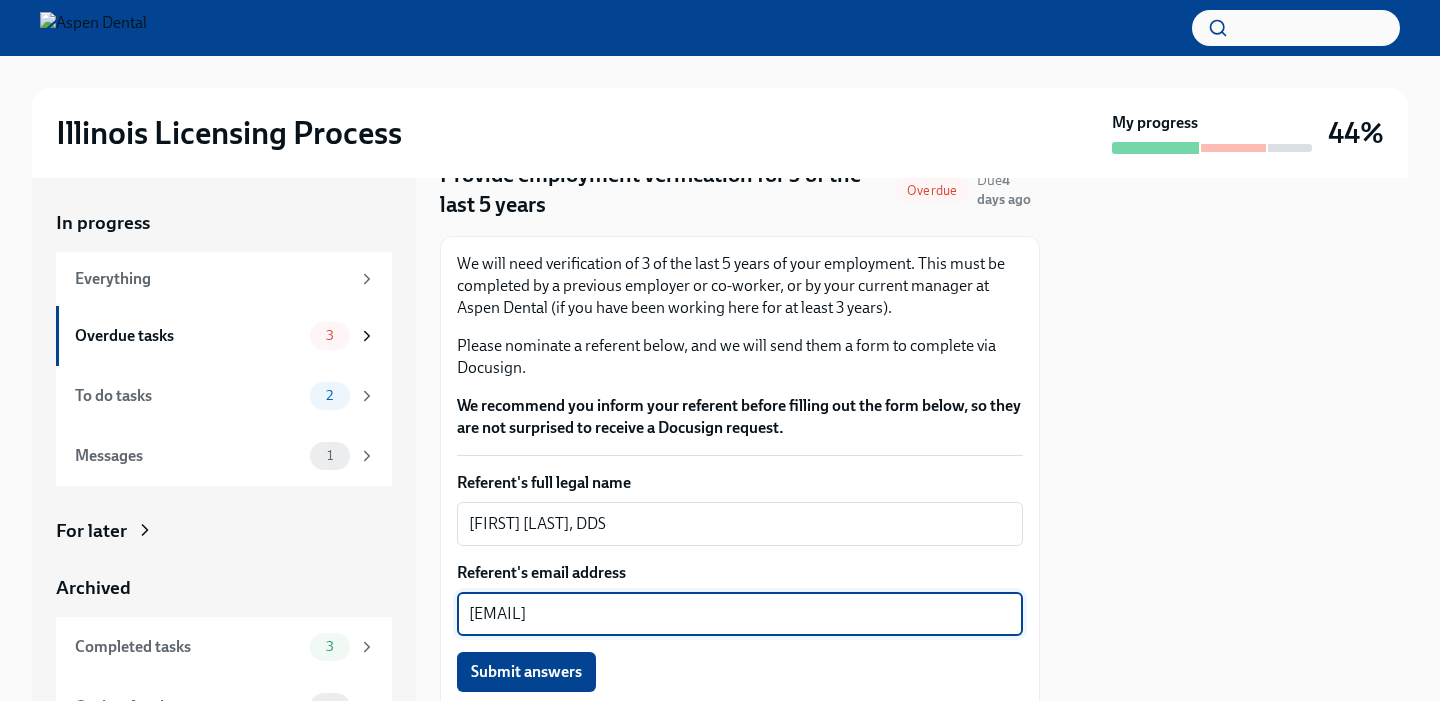 scroll, scrollTop: 85, scrollLeft: 0, axis: vertical 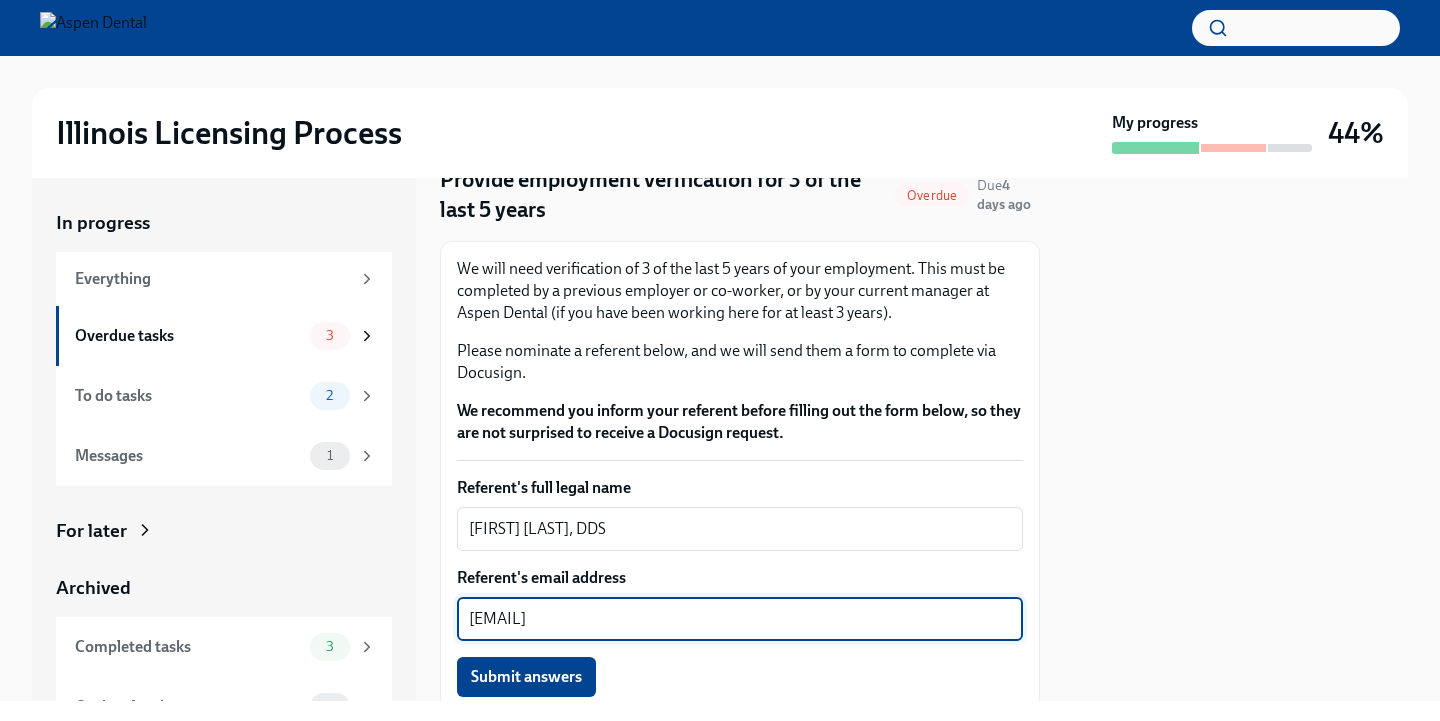 type on "[EMAIL]" 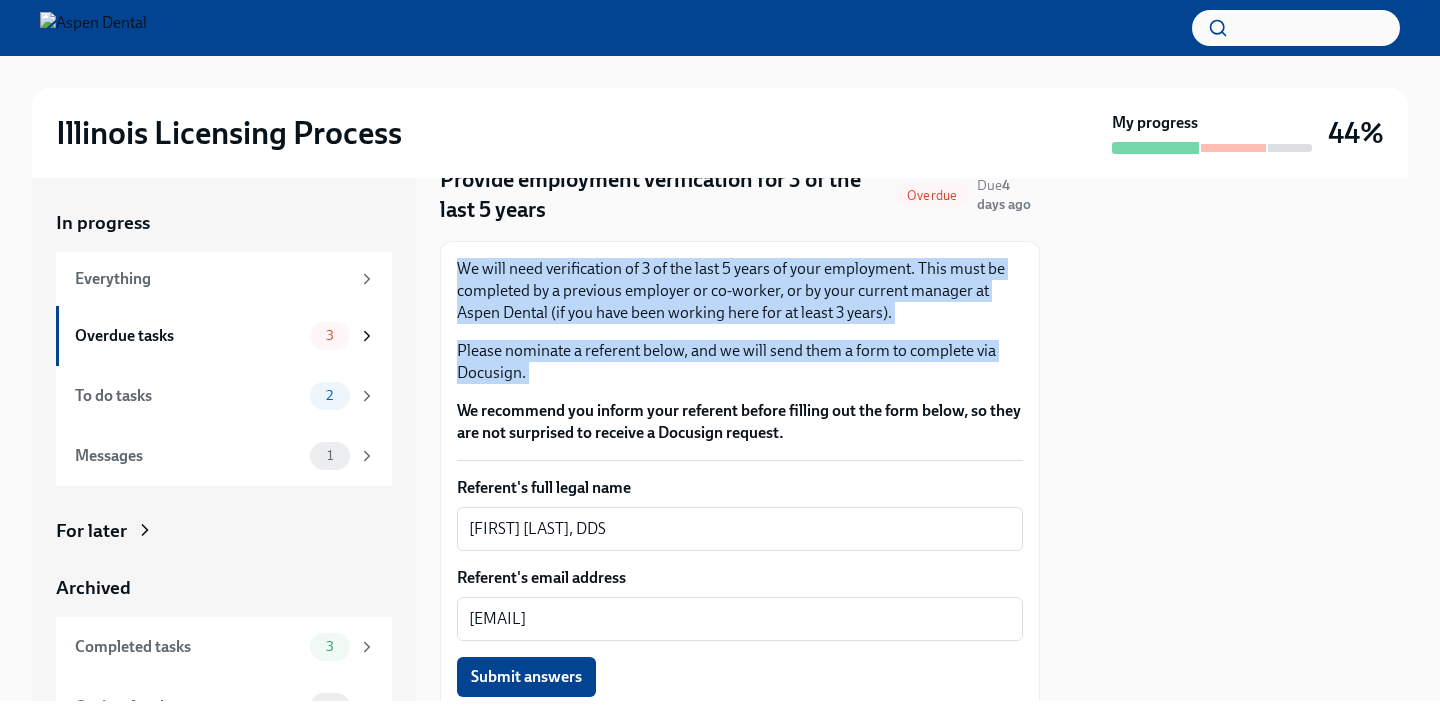 drag, startPoint x: 458, startPoint y: 269, endPoint x: 887, endPoint y: 386, distance: 444.66843 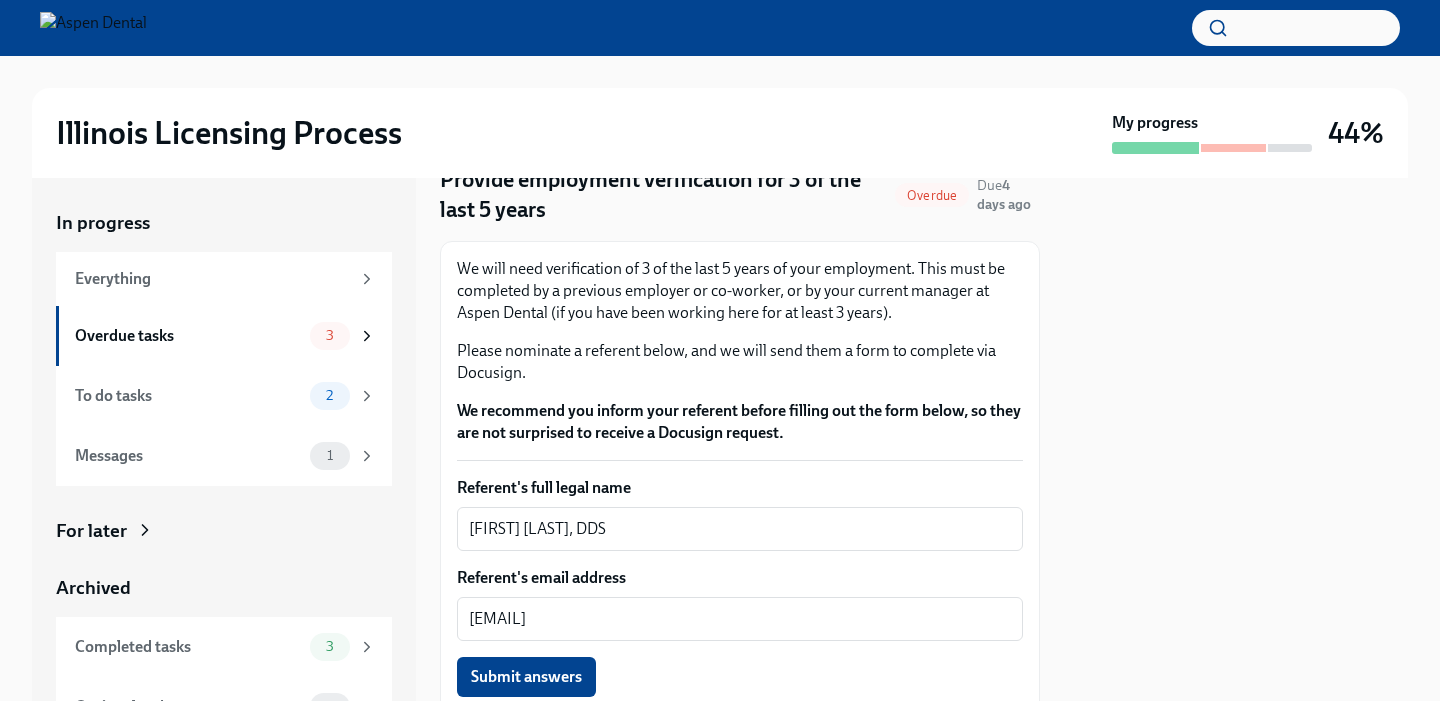 click on "Please nominate a referent below, and we will send them a form to complete via Docusign." at bounding box center [740, 362] 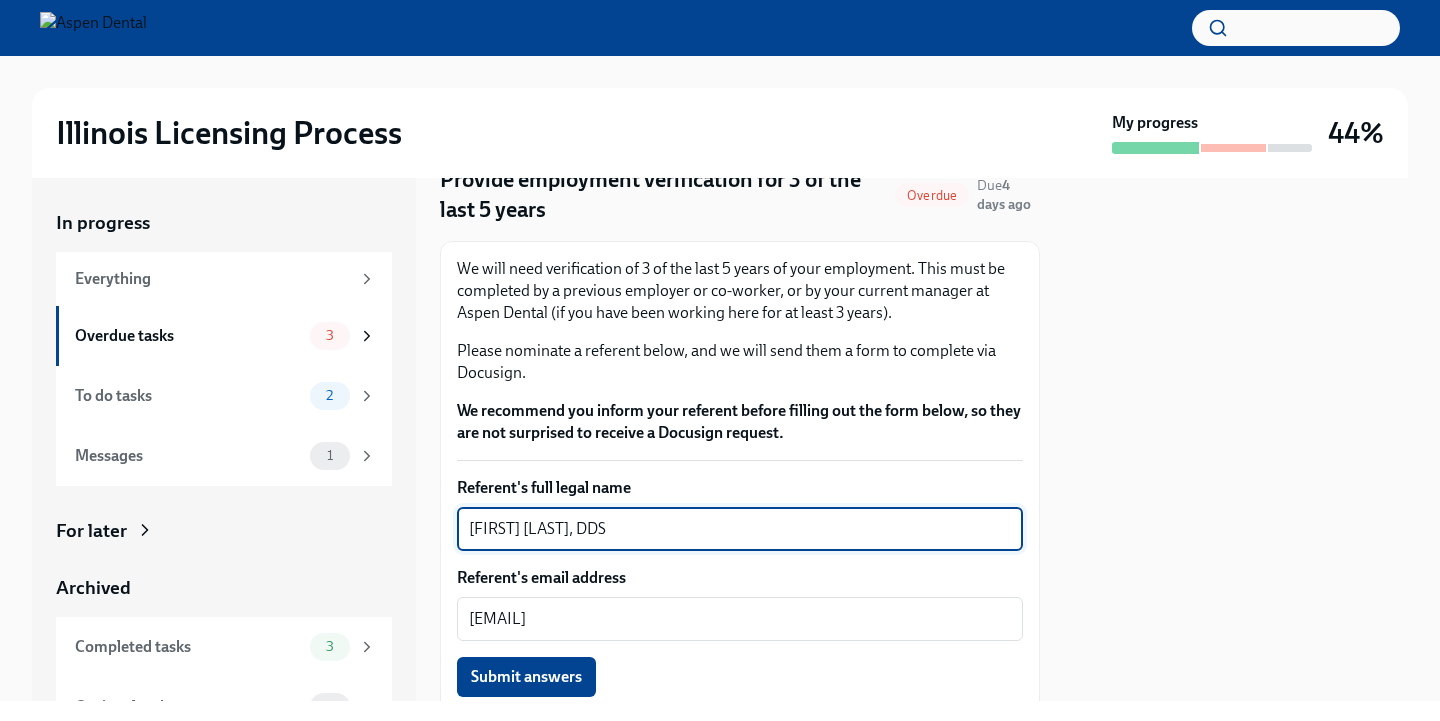 drag, startPoint x: 611, startPoint y: 529, endPoint x: 370, endPoint y: 525, distance: 241.03319 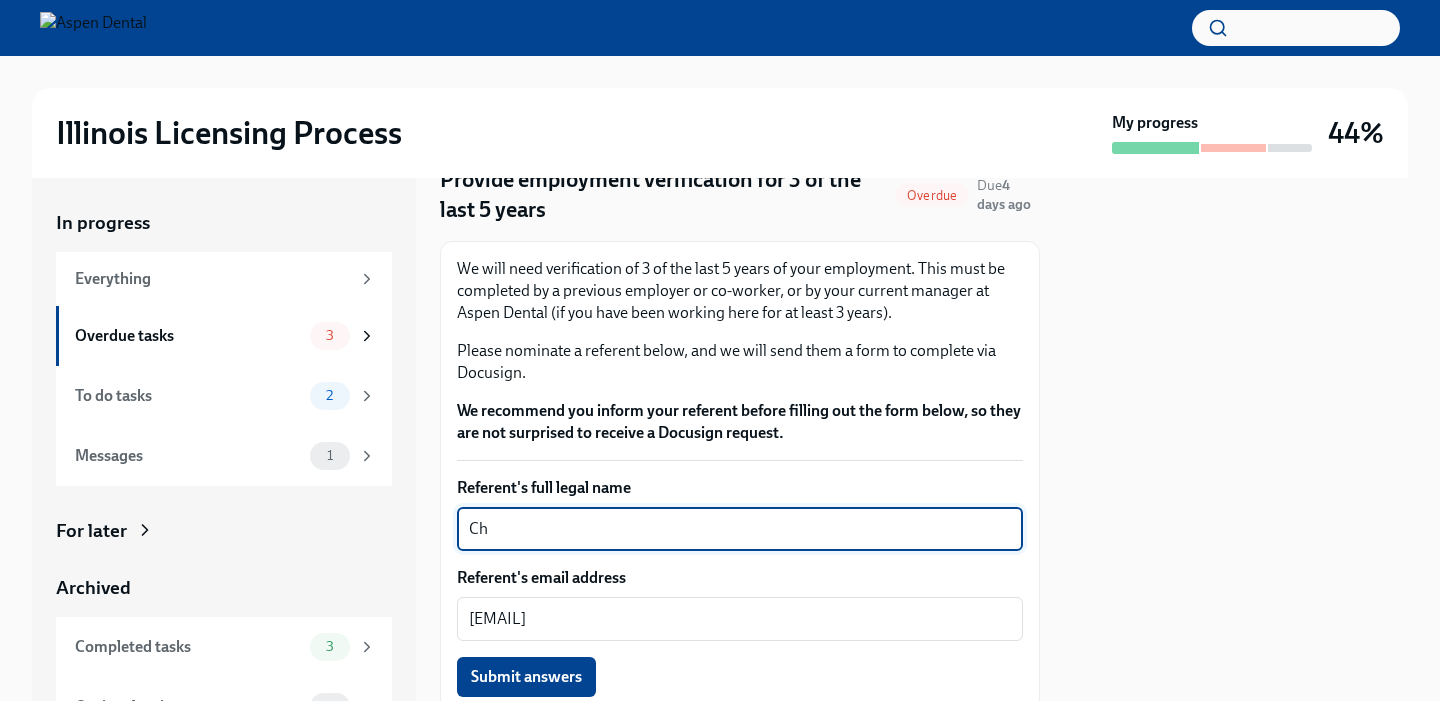 type on "C" 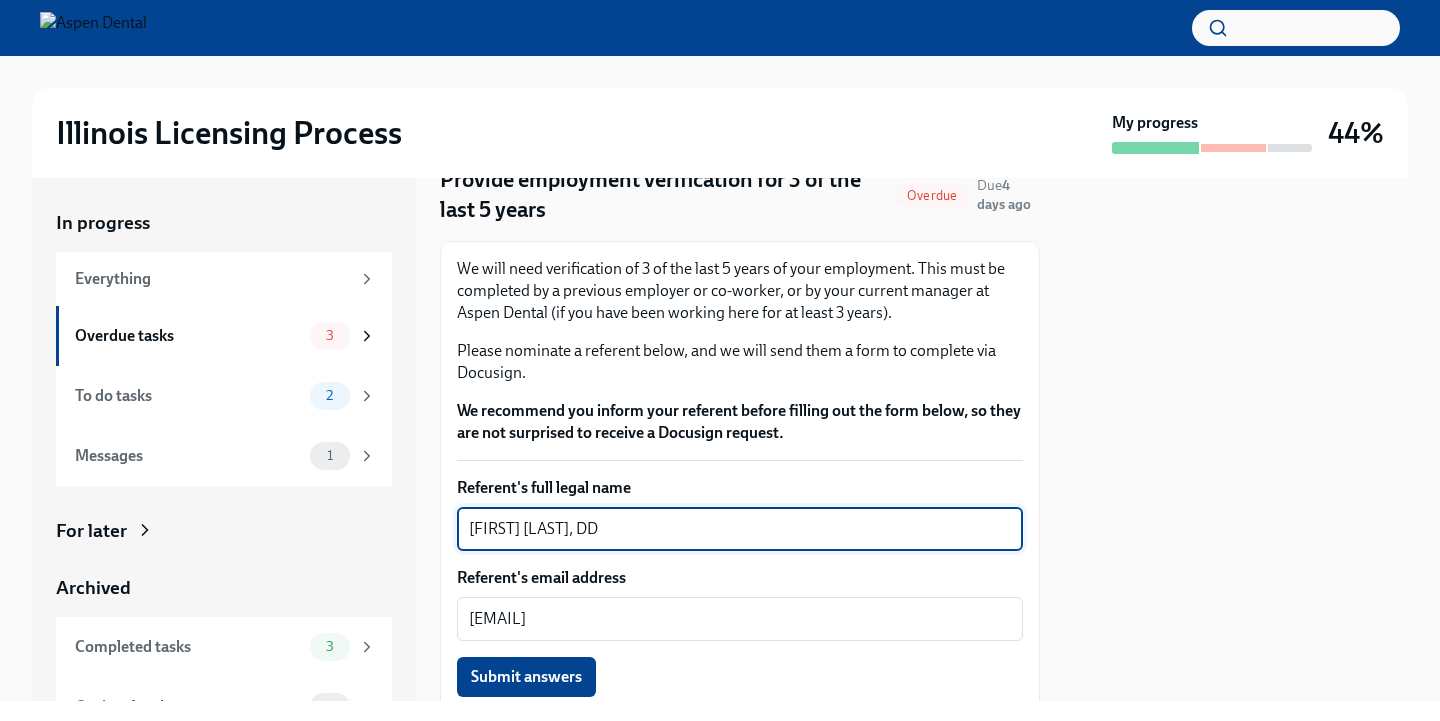 type on "[FIRST] [LAST], DDS" 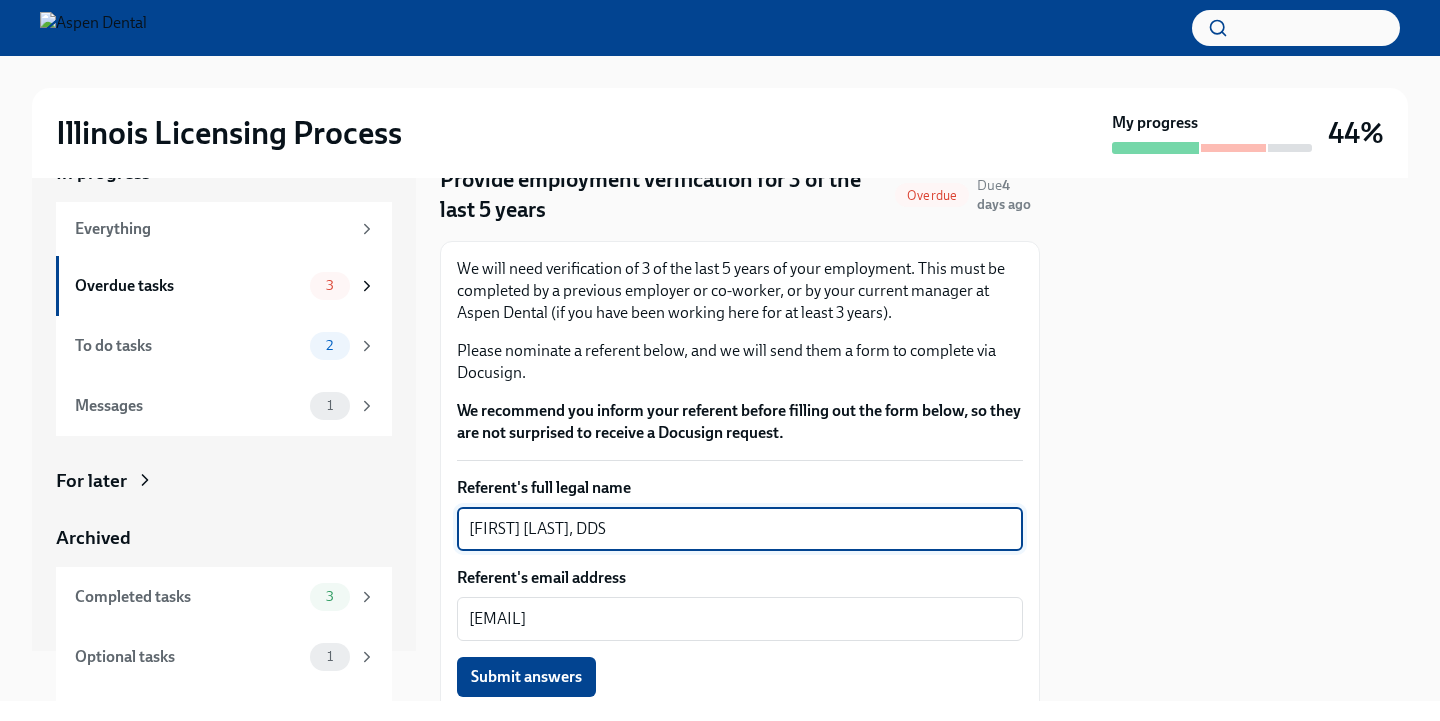 scroll, scrollTop: 53, scrollLeft: 0, axis: vertical 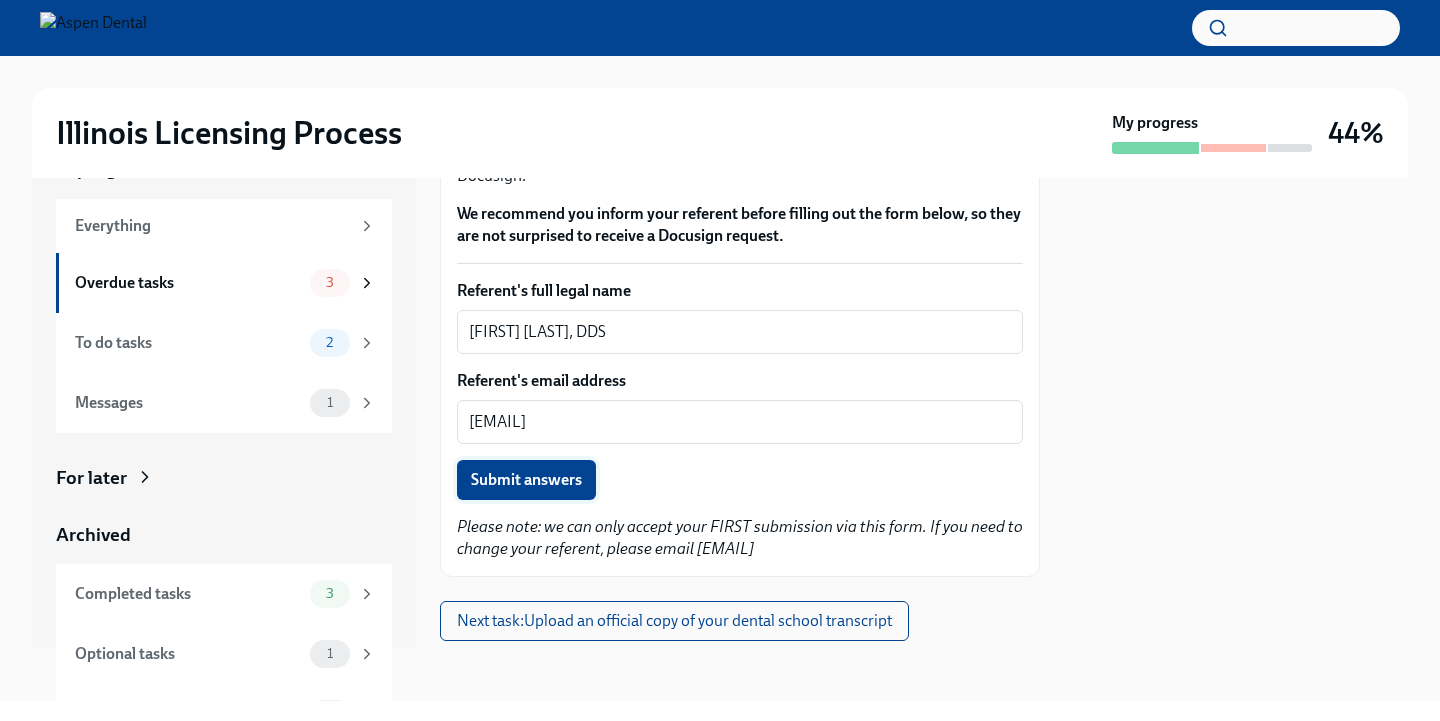 click on "Submit answers" at bounding box center [526, 480] 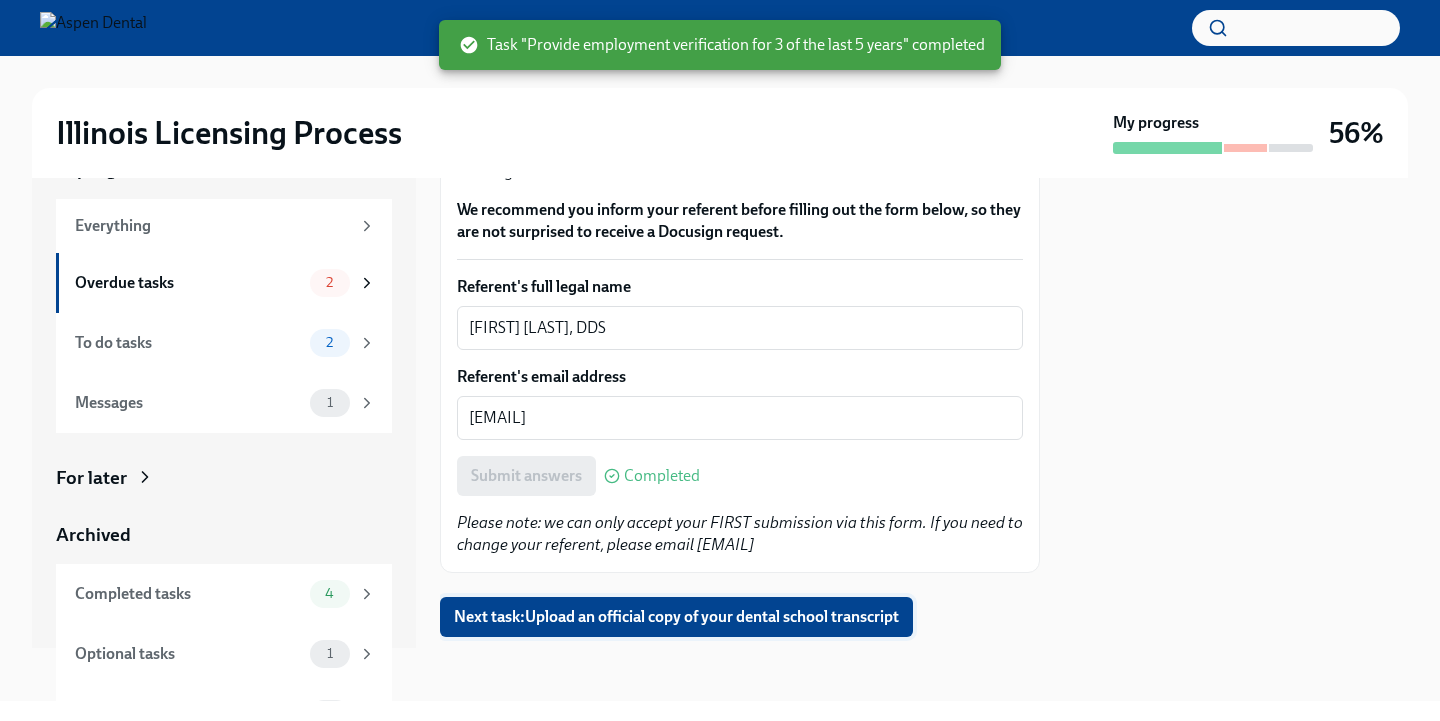 scroll, scrollTop: 286, scrollLeft: 0, axis: vertical 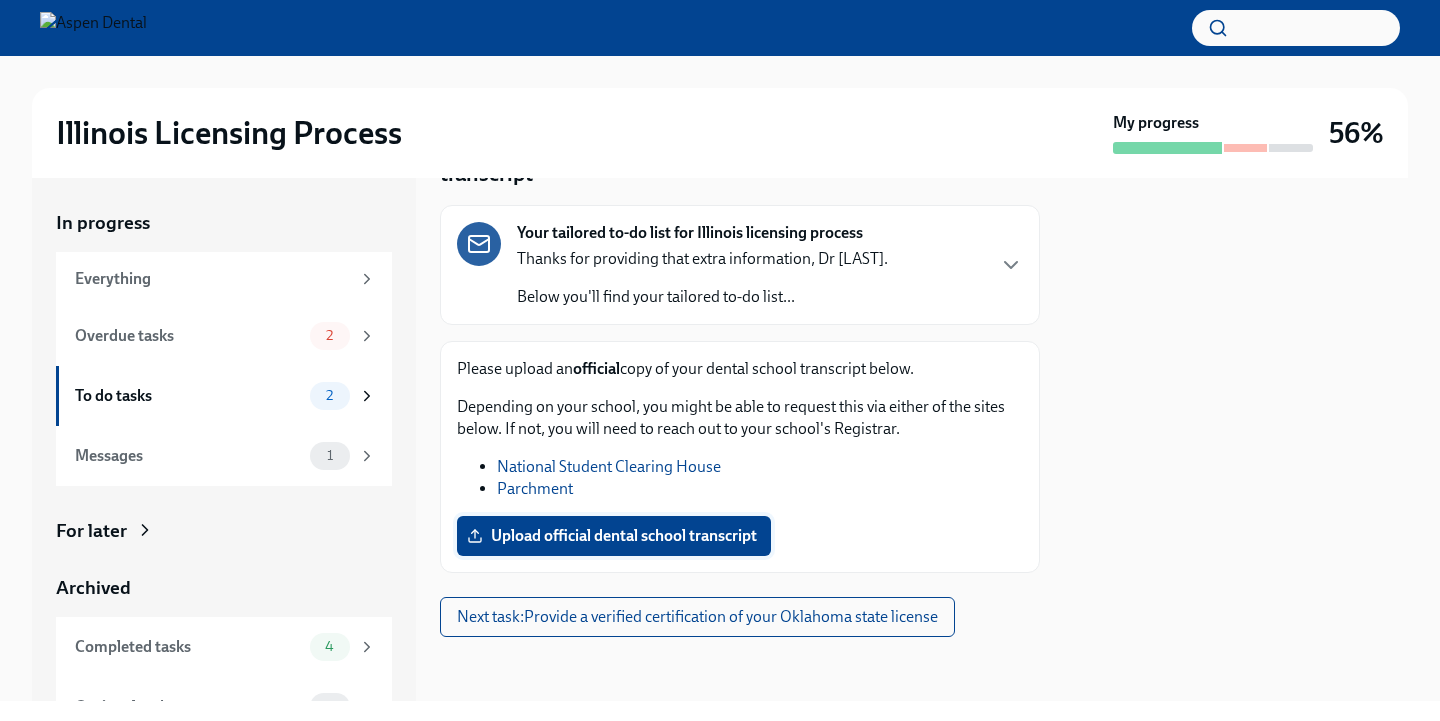 click on "Upload official dental school transcript" at bounding box center [614, 536] 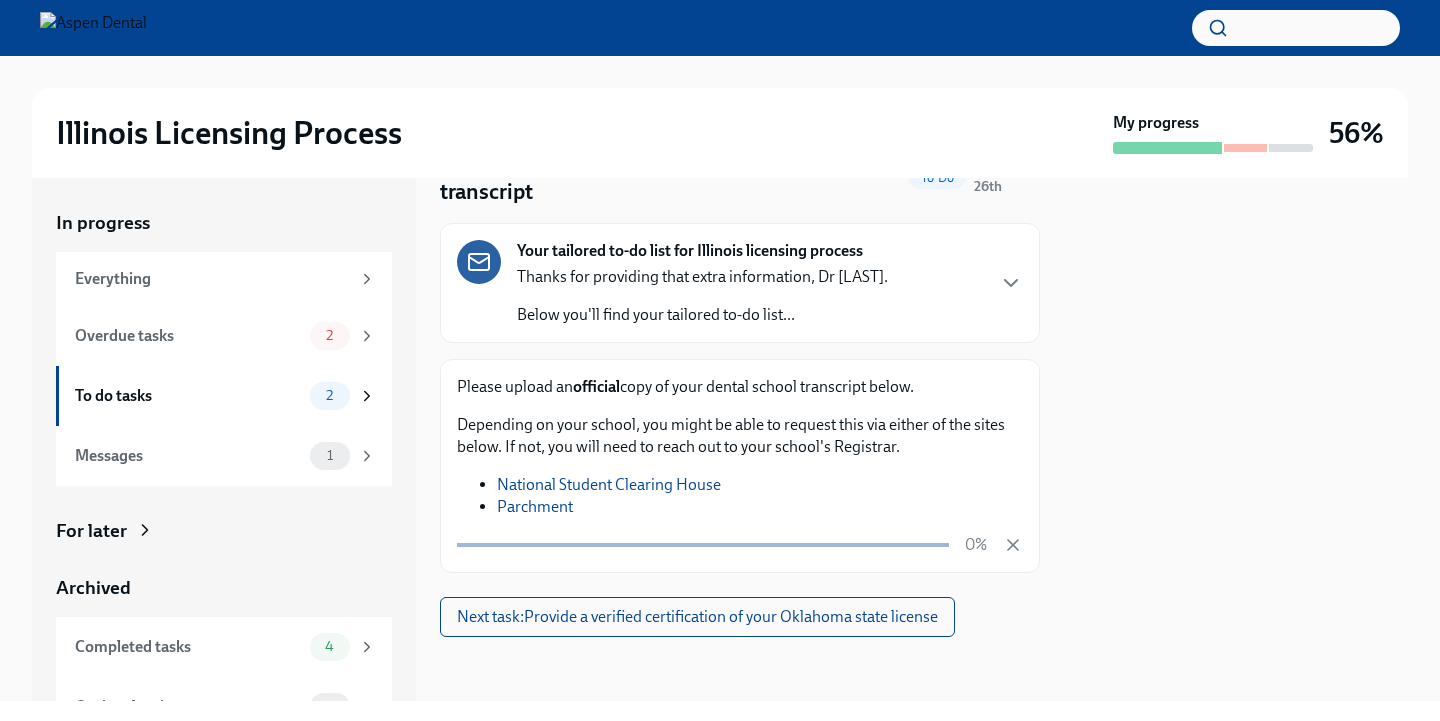 scroll, scrollTop: 103, scrollLeft: 0, axis: vertical 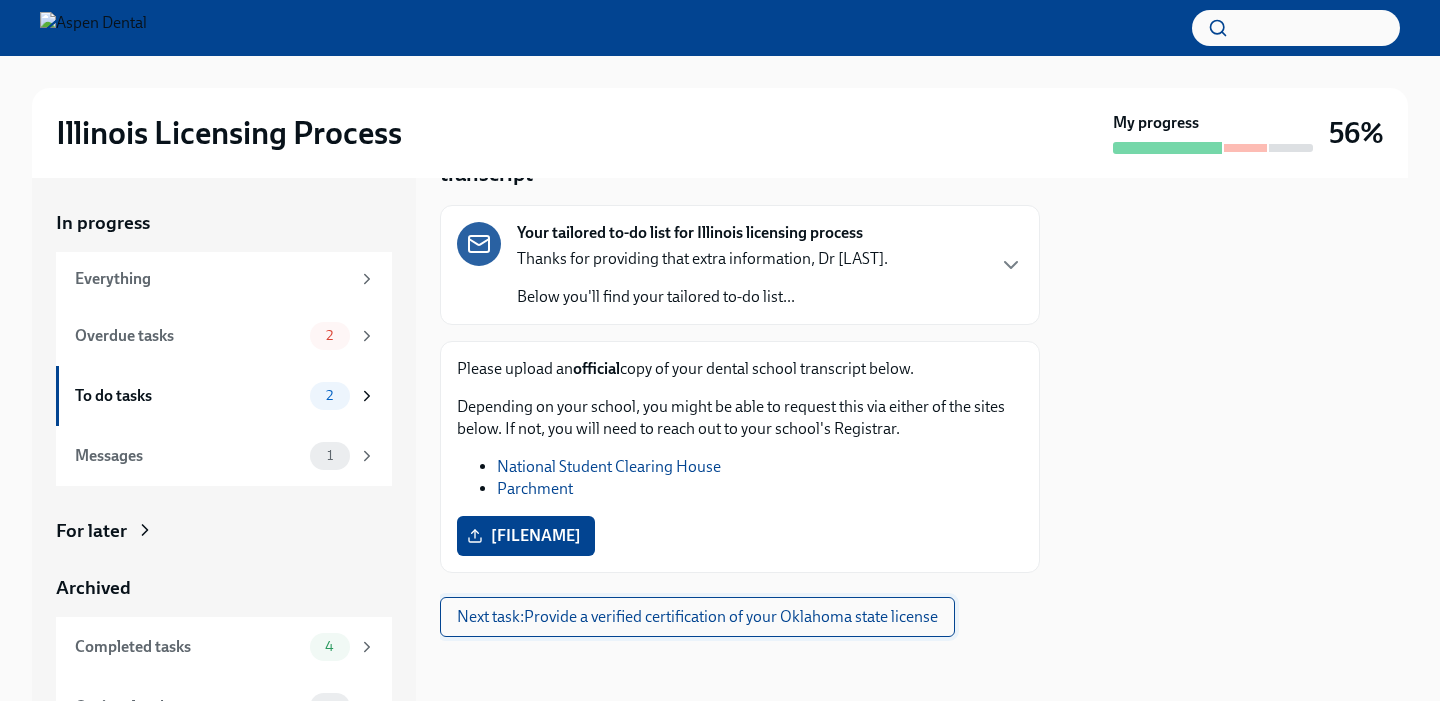 click on "Next task :  Provide a verified certification of your Oklahoma state license" at bounding box center [697, 617] 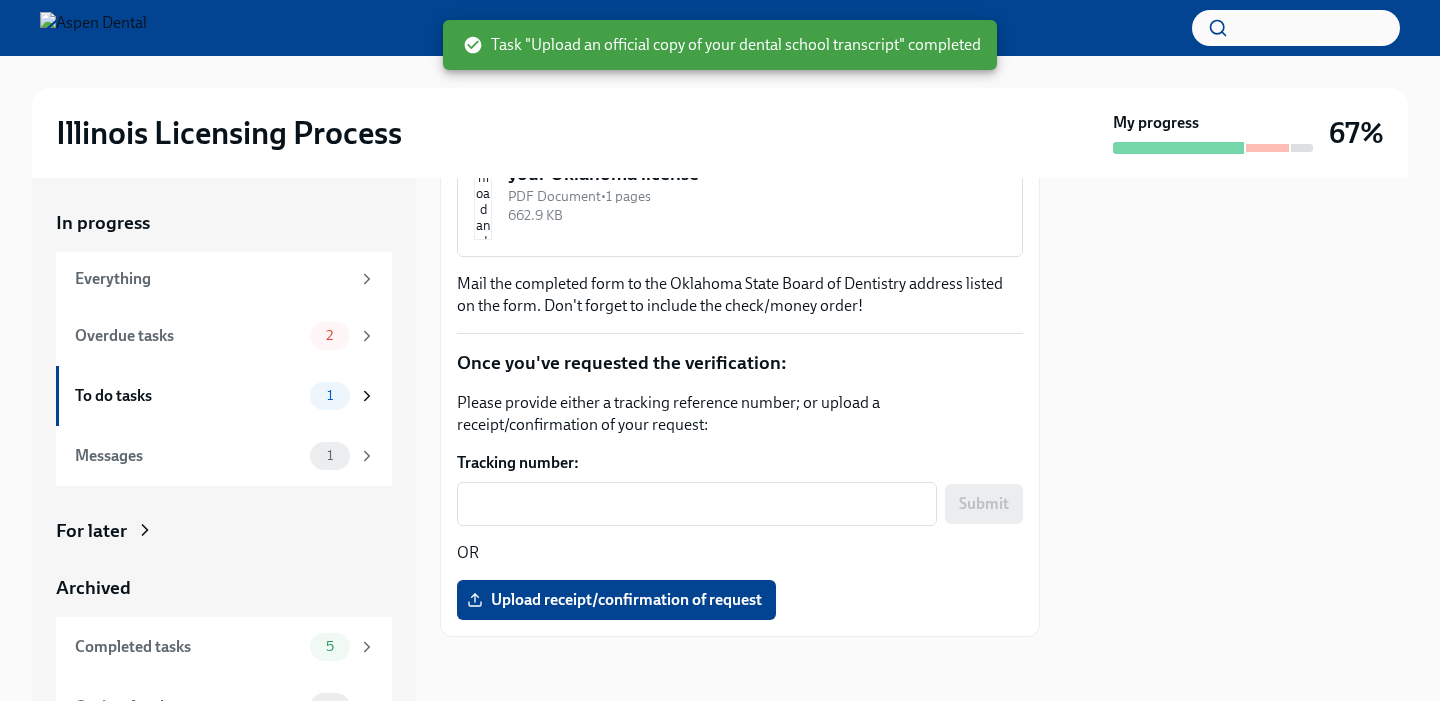scroll, scrollTop: 413, scrollLeft: 0, axis: vertical 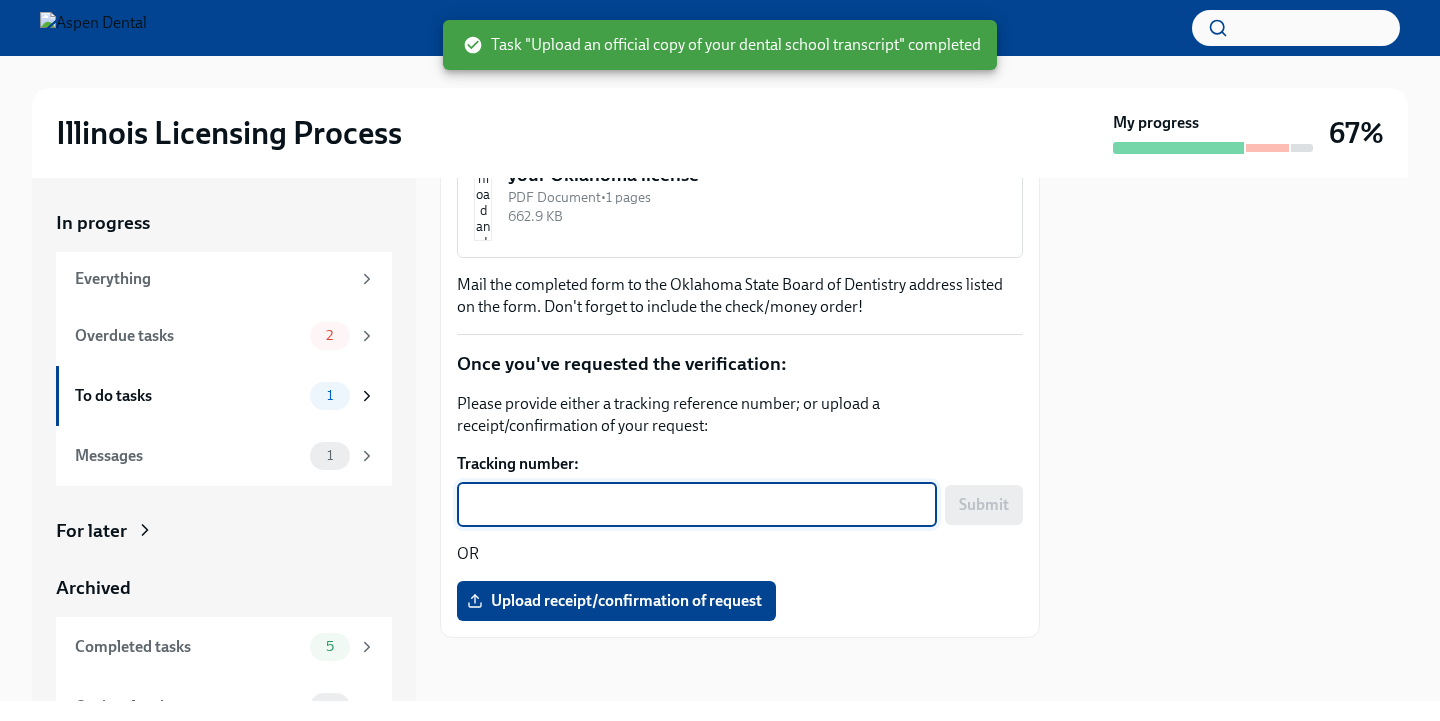 click on "Tracking number:" at bounding box center [697, 505] 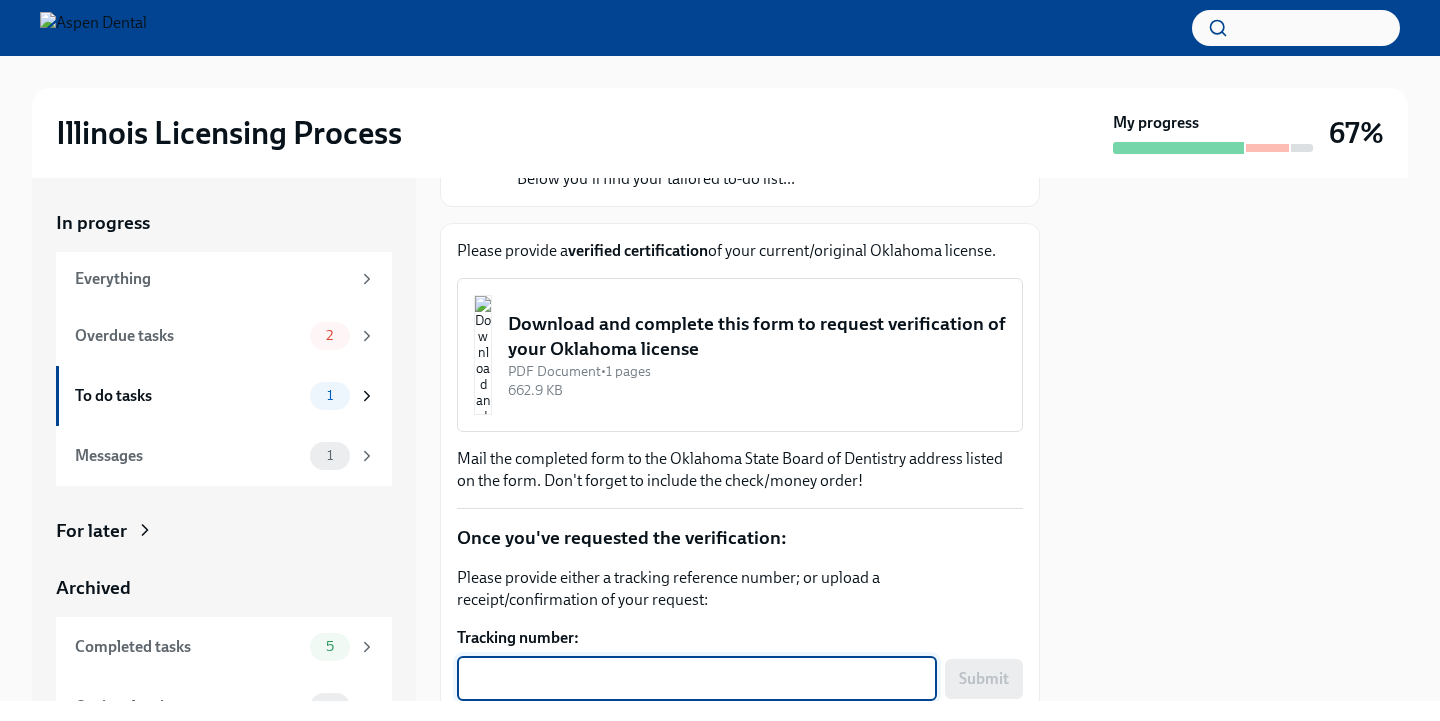 scroll, scrollTop: 237, scrollLeft: 0, axis: vertical 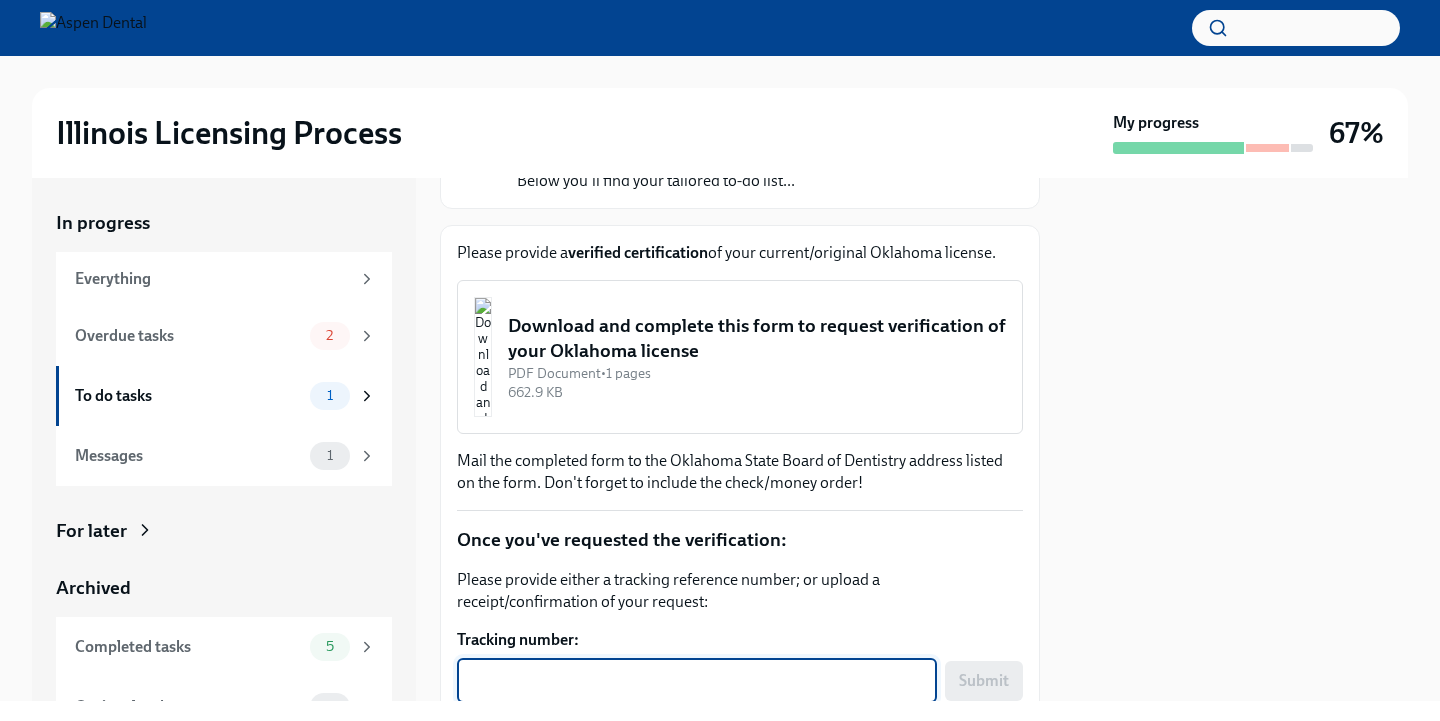 click at bounding box center [483, 357] 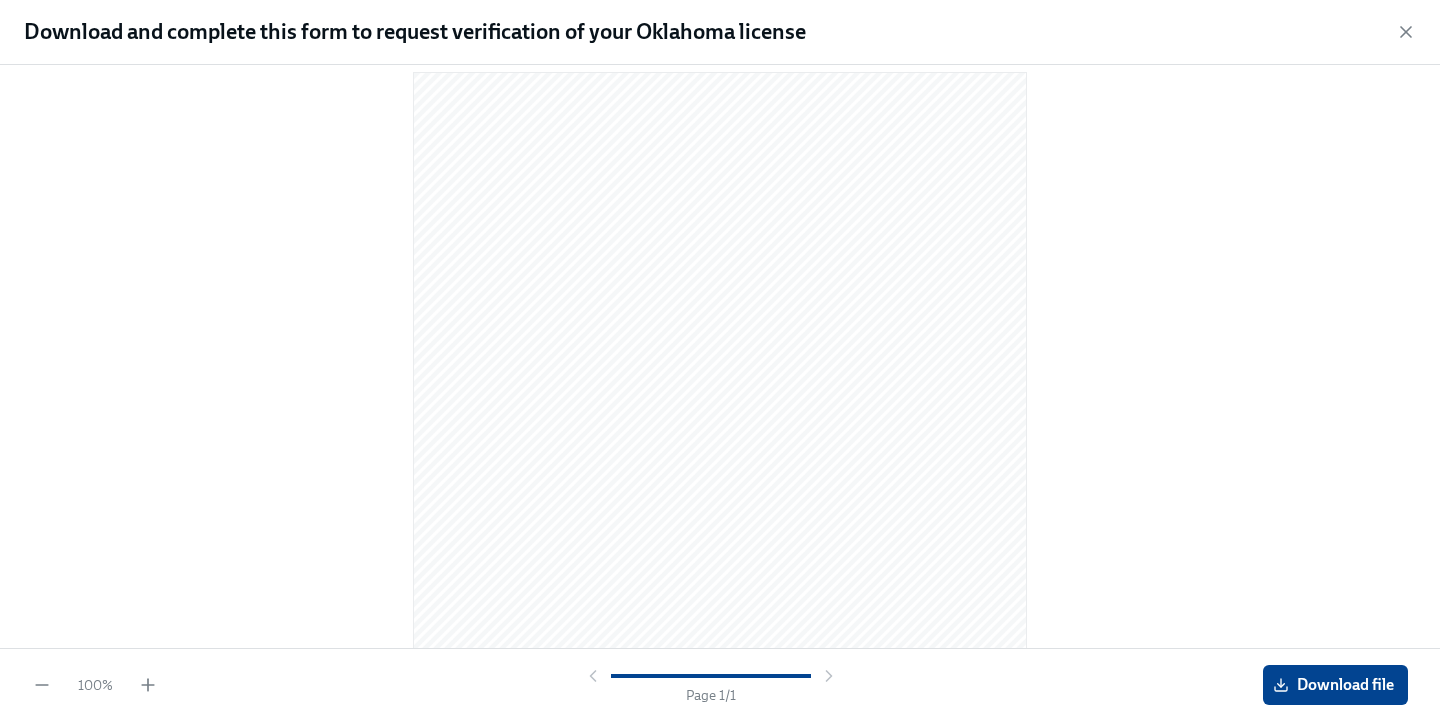 scroll, scrollTop: 36, scrollLeft: 0, axis: vertical 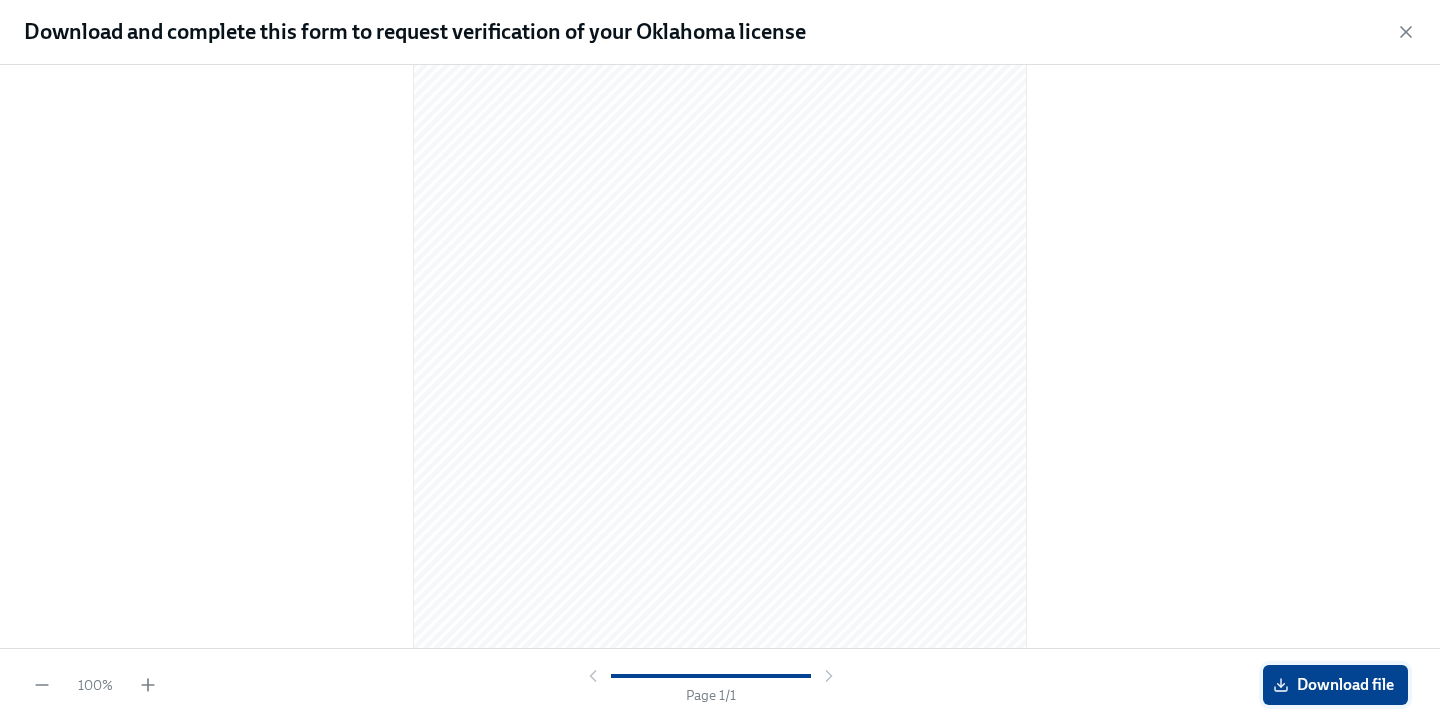 click on "Download file" at bounding box center (1335, 685) 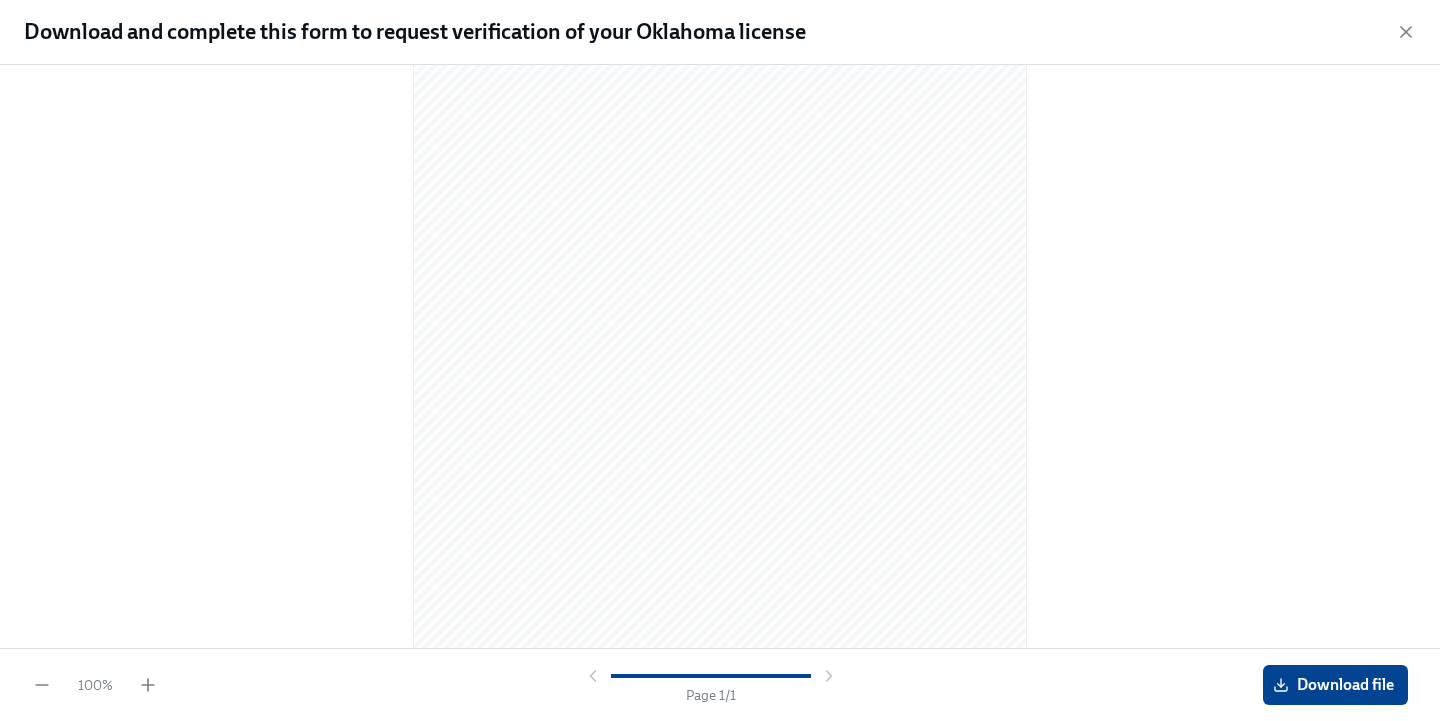 scroll, scrollTop: 243, scrollLeft: 0, axis: vertical 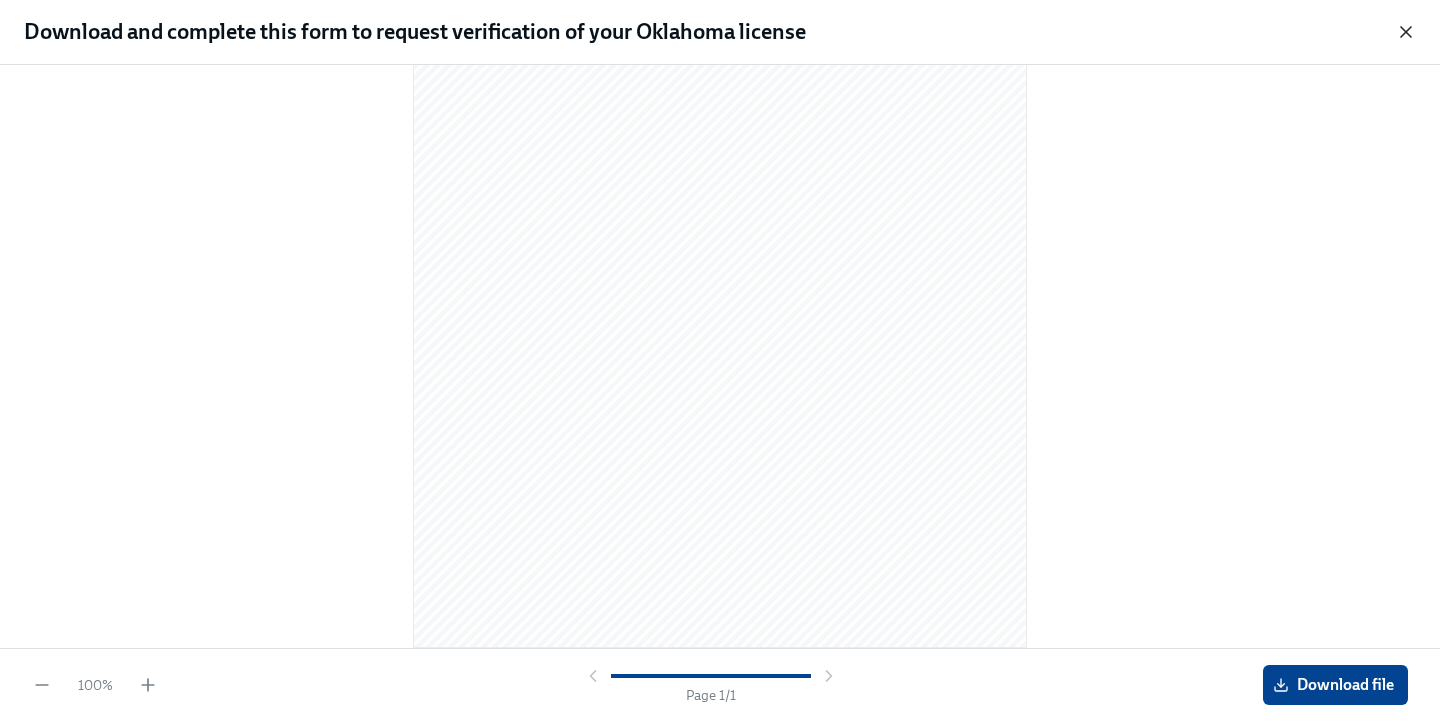 click 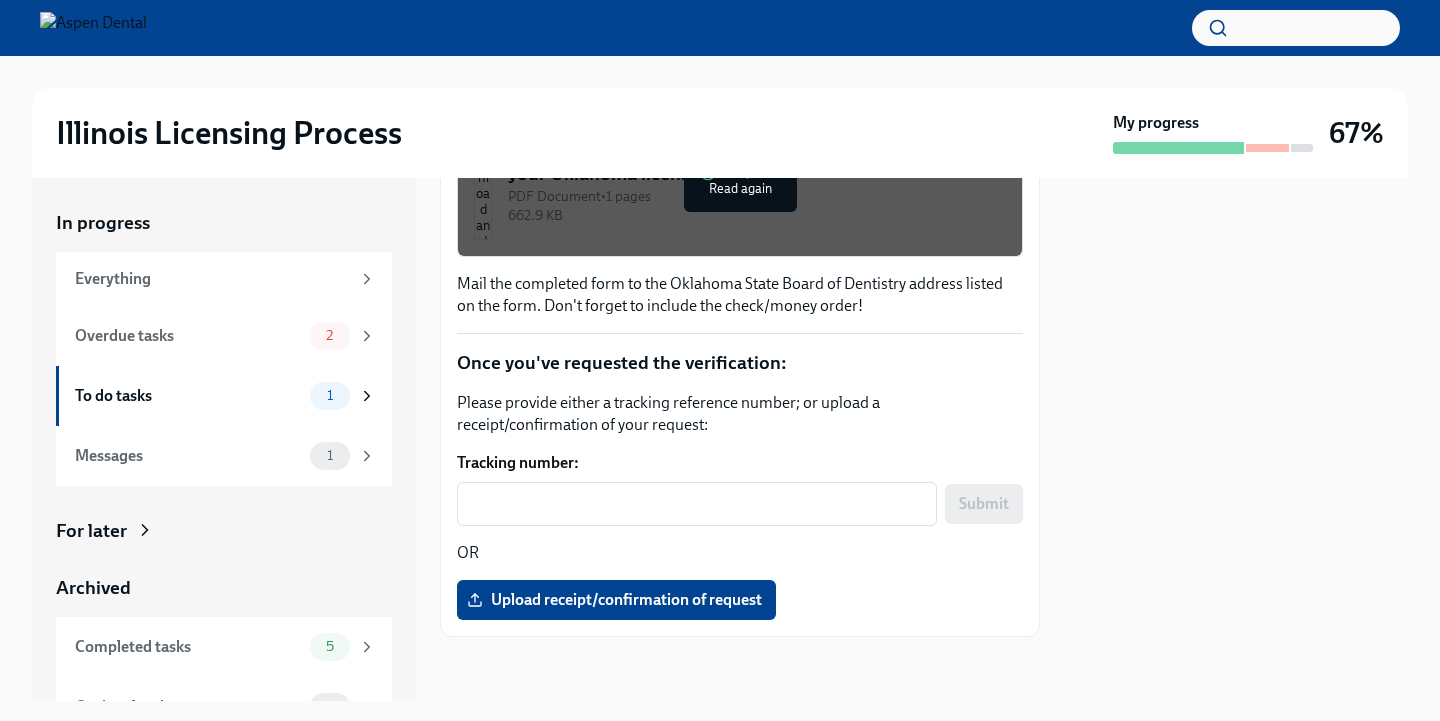 scroll, scrollTop: 413, scrollLeft: 0, axis: vertical 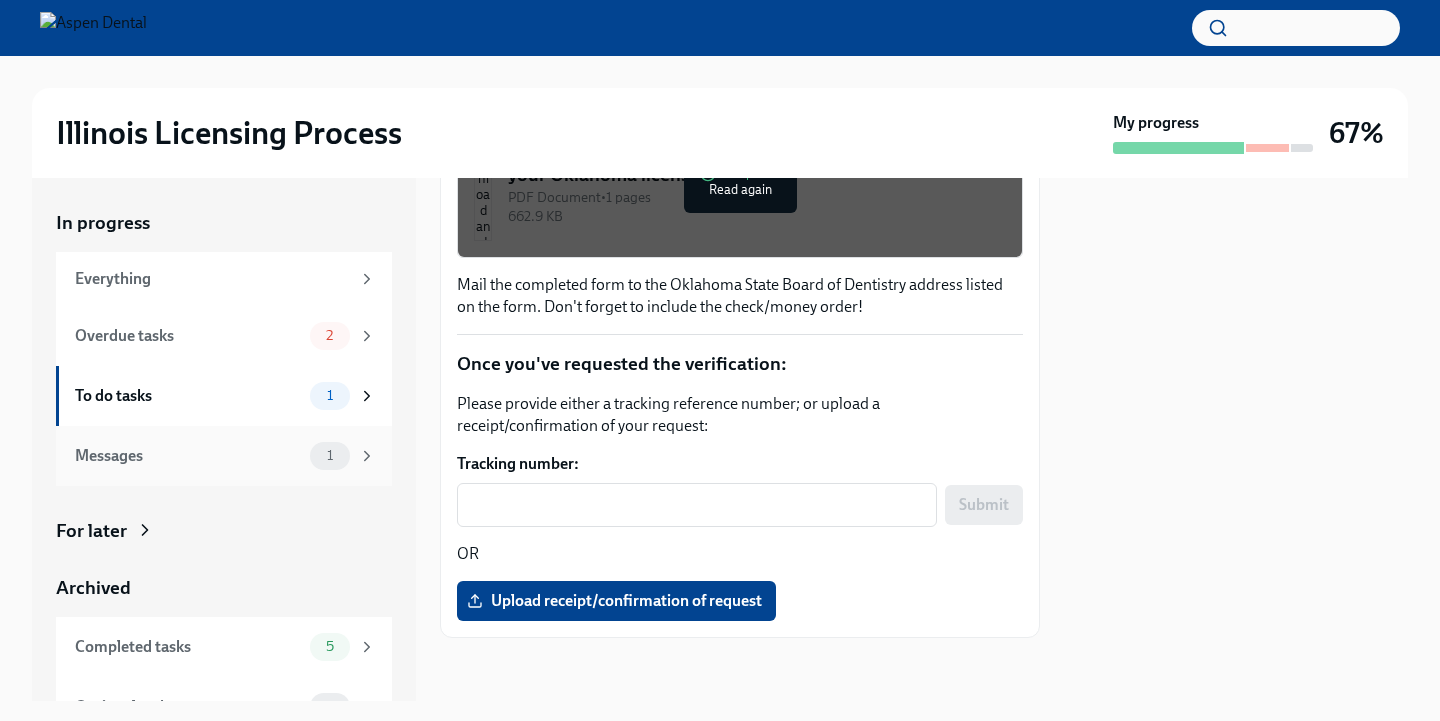 click on "Messages 1" at bounding box center (224, 456) 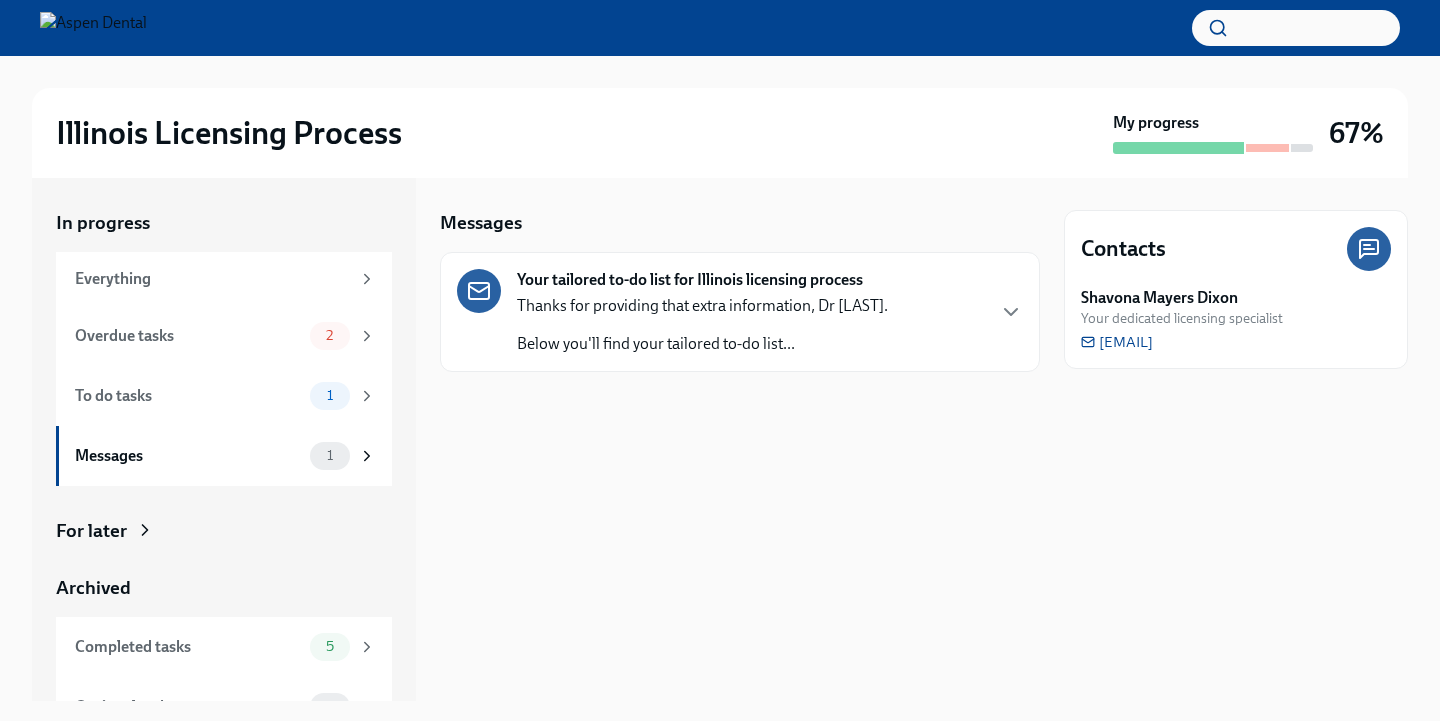 click on "Below you'll find your tailored to-do list..." at bounding box center (702, 344) 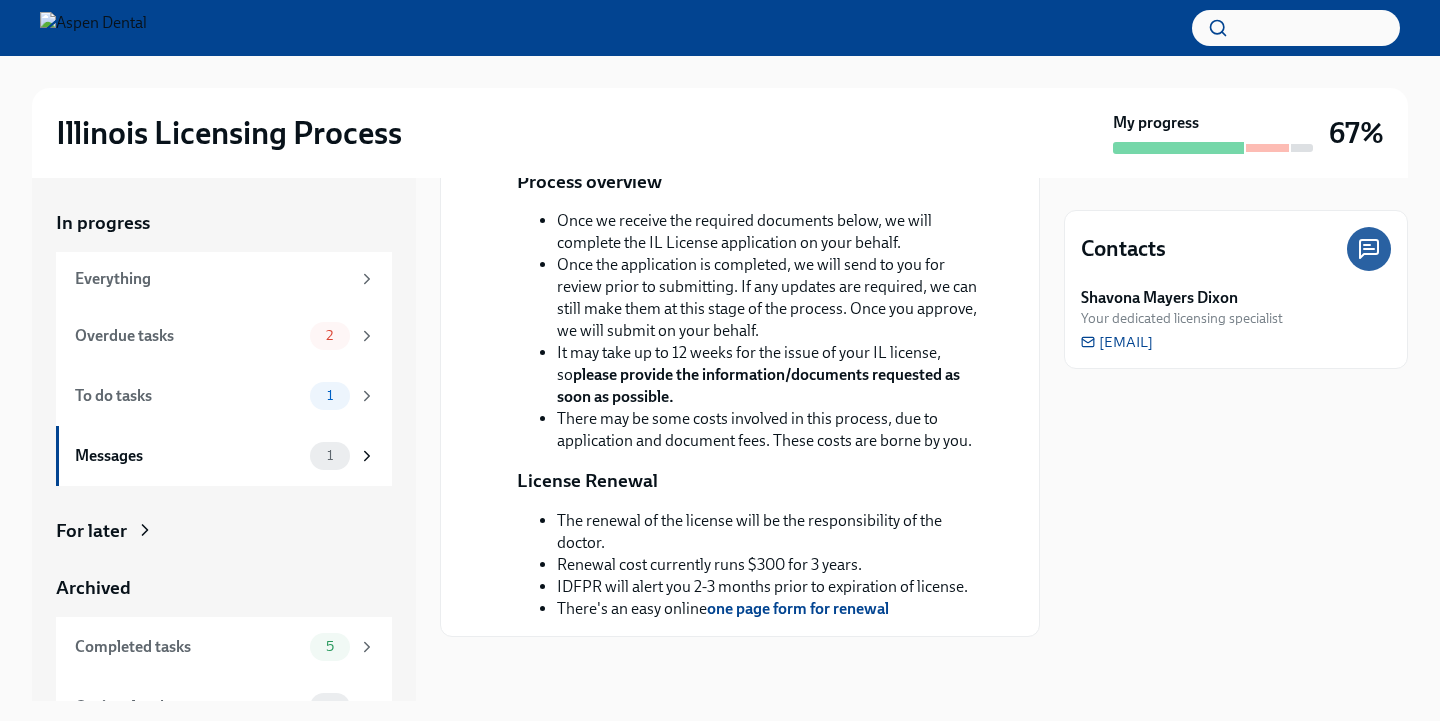 scroll, scrollTop: 495, scrollLeft: 0, axis: vertical 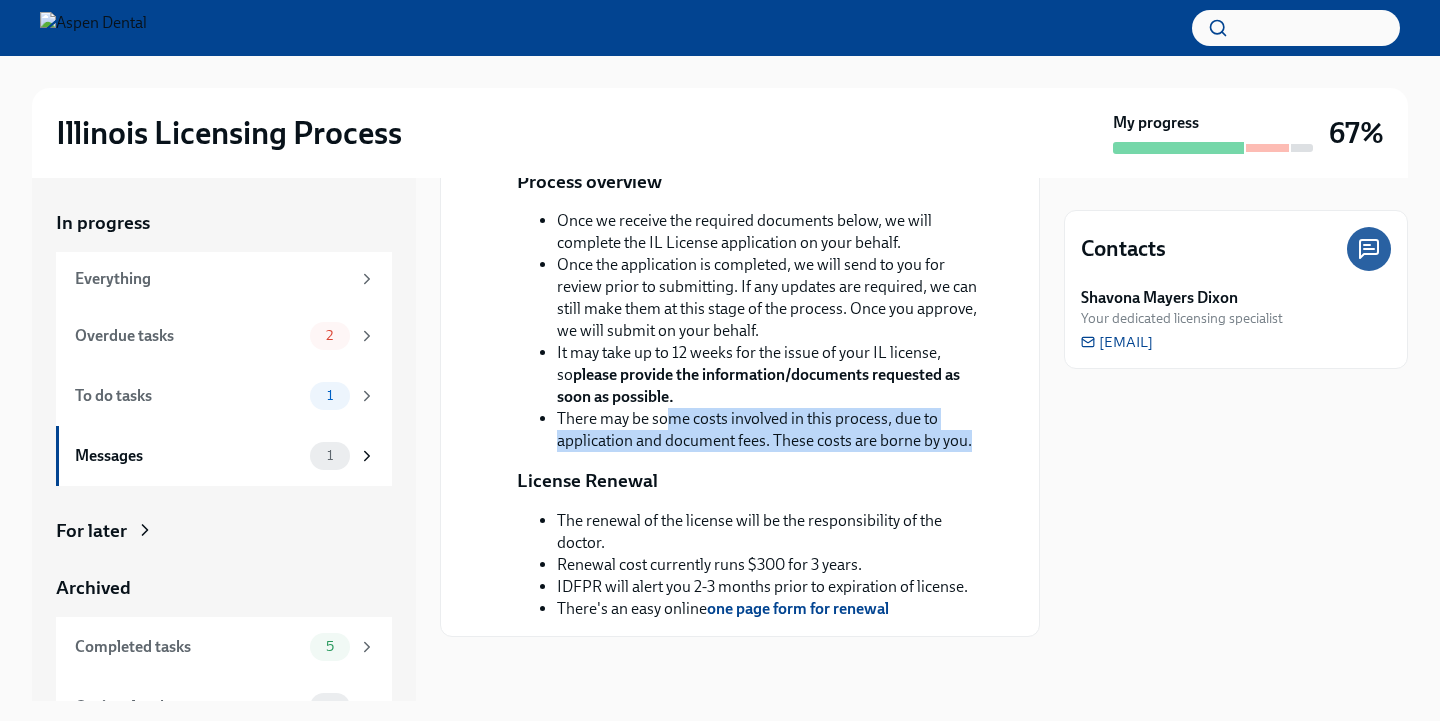 drag, startPoint x: 665, startPoint y: 461, endPoint x: 982, endPoint y: 484, distance: 317.83328 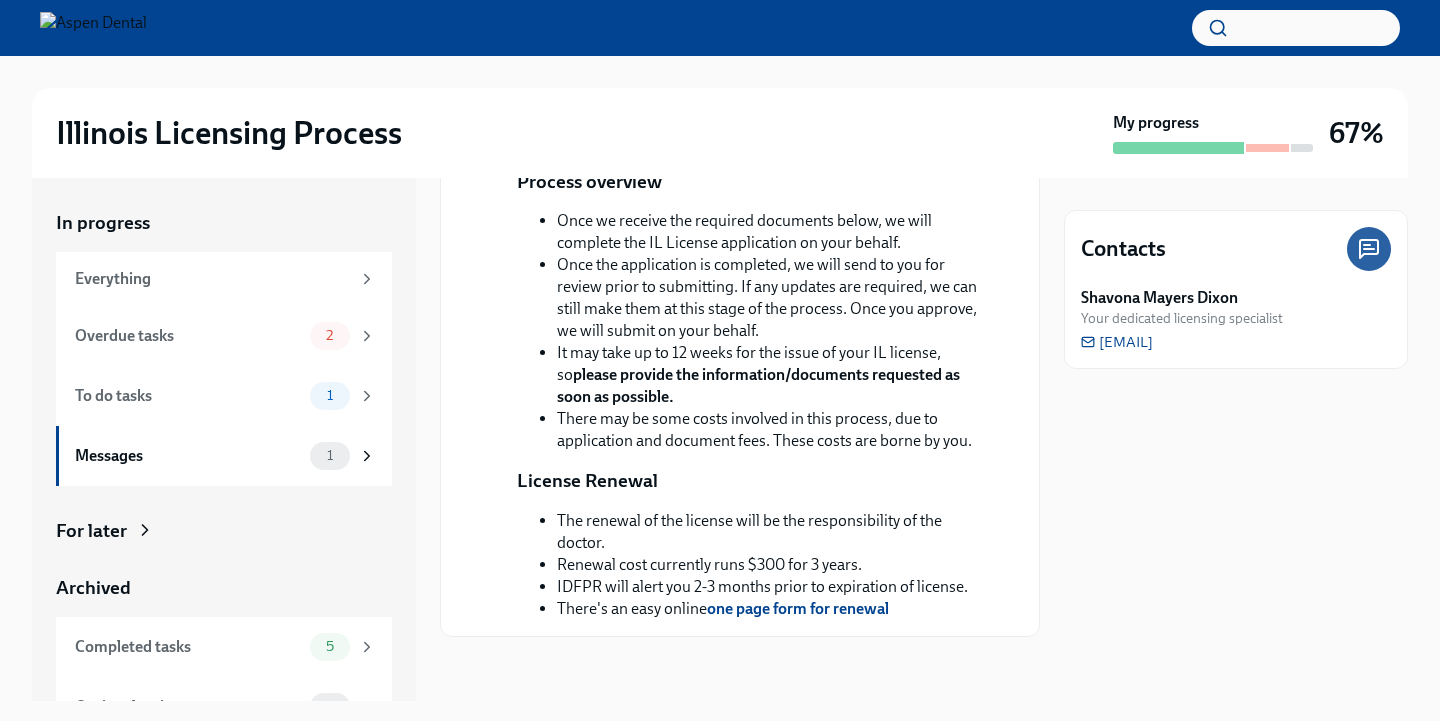 scroll, scrollTop: 495, scrollLeft: 0, axis: vertical 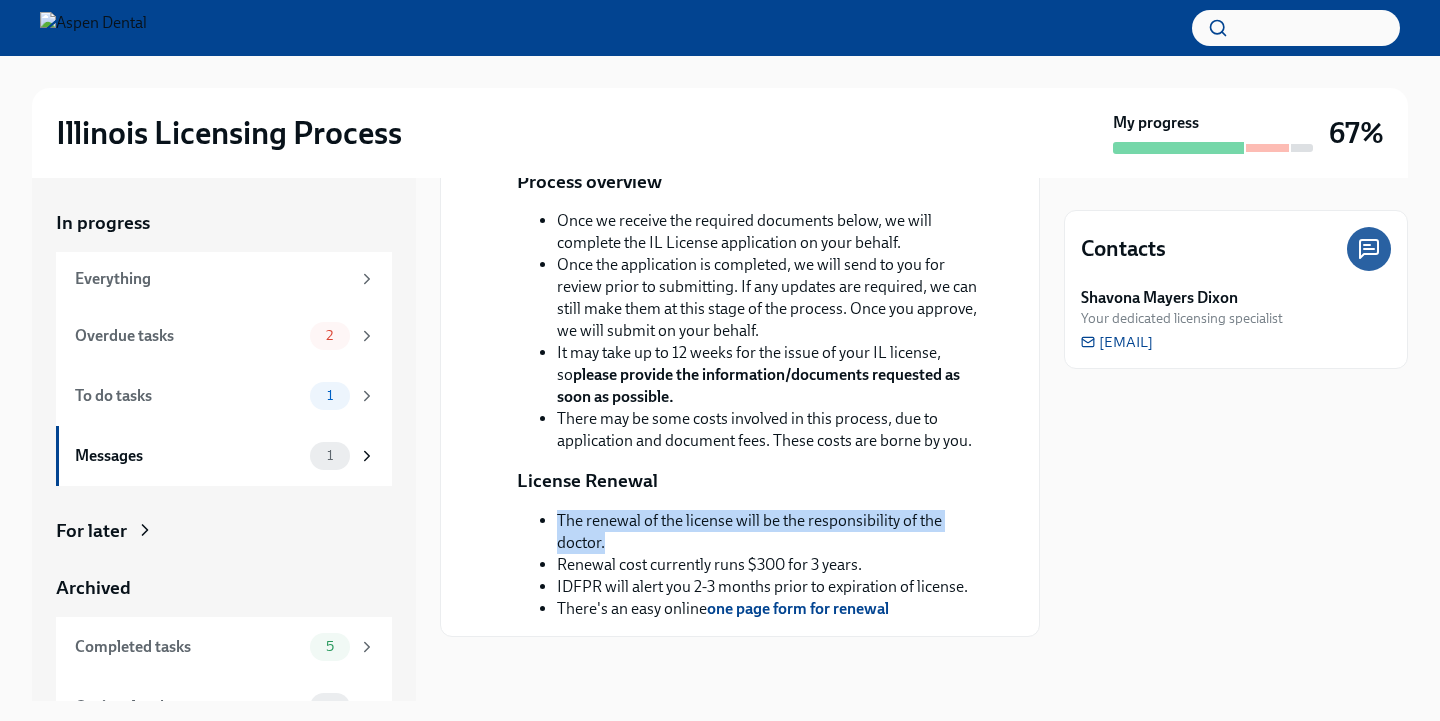 drag, startPoint x: 558, startPoint y: 519, endPoint x: 667, endPoint y: 545, distance: 112.05802 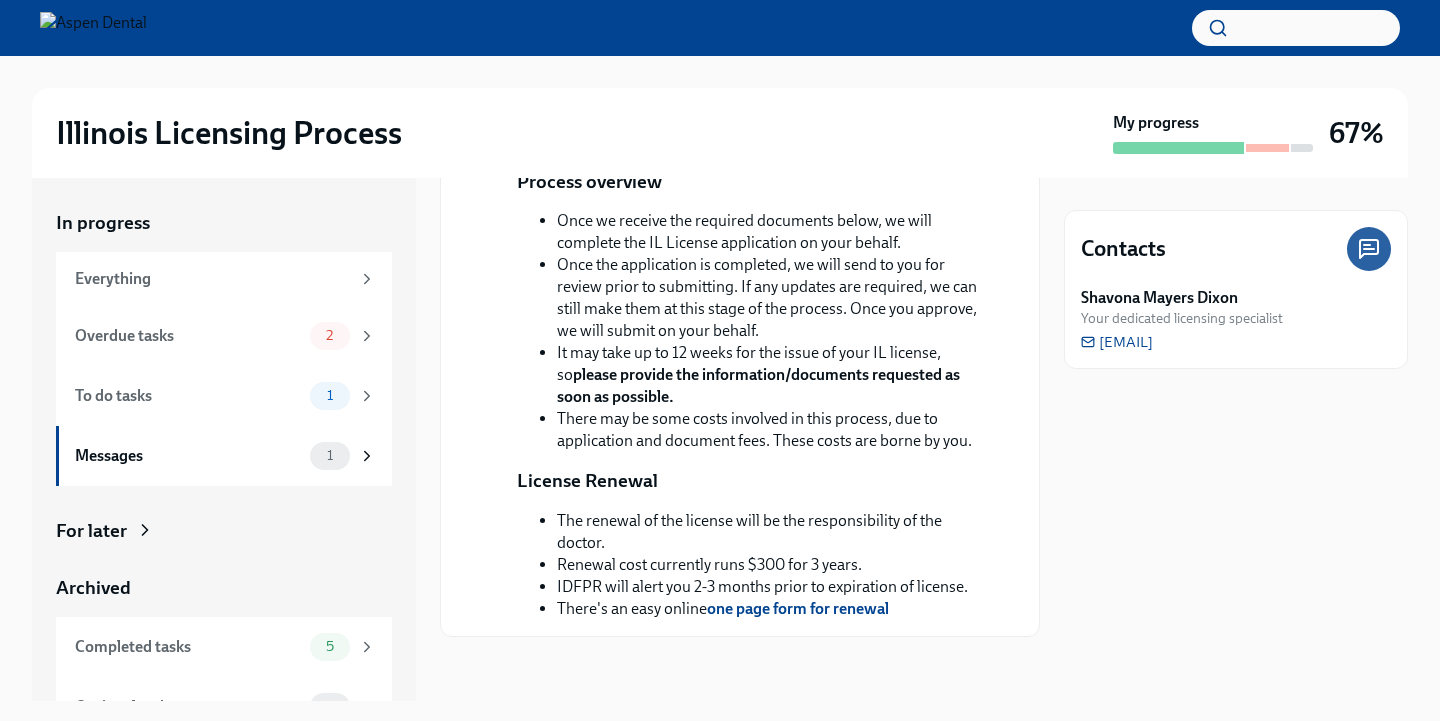 drag, startPoint x: 551, startPoint y: 564, endPoint x: 889, endPoint y: 551, distance: 338.2499 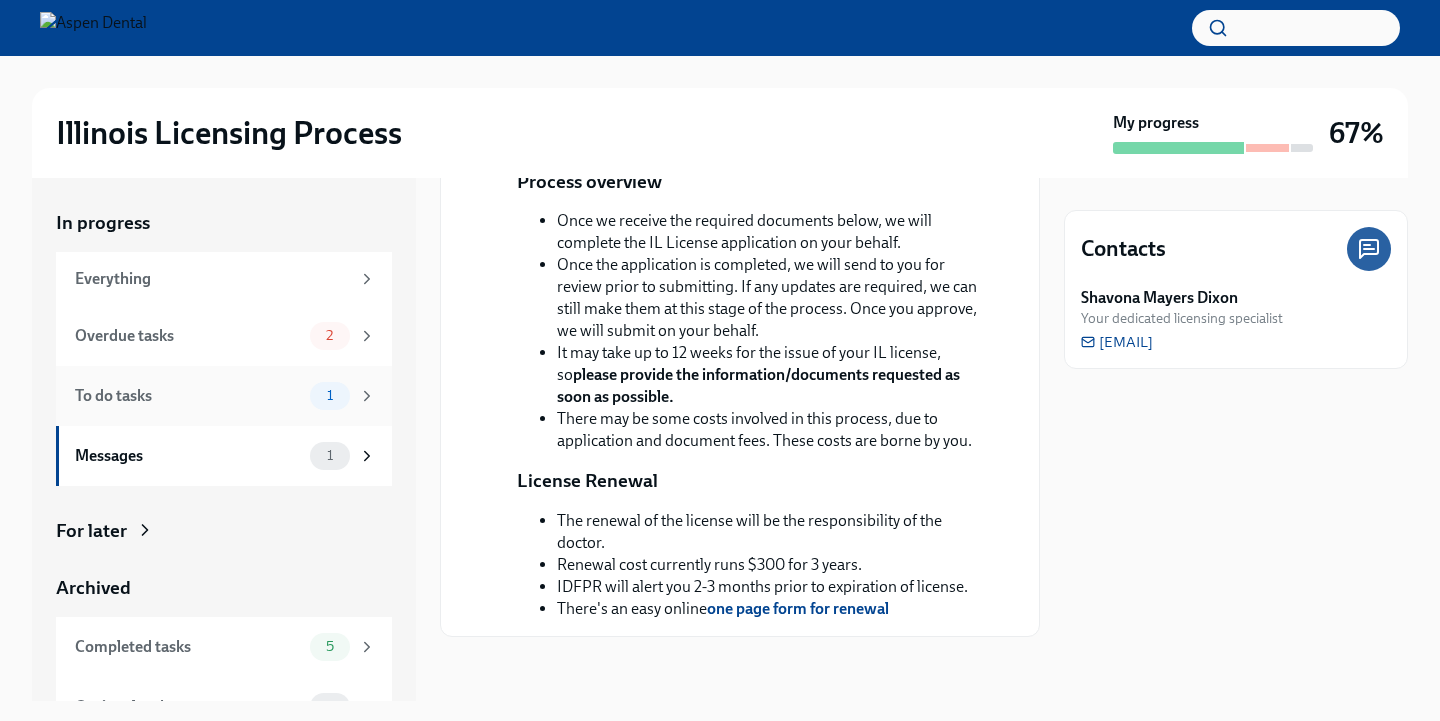 scroll, scrollTop: 495, scrollLeft: 0, axis: vertical 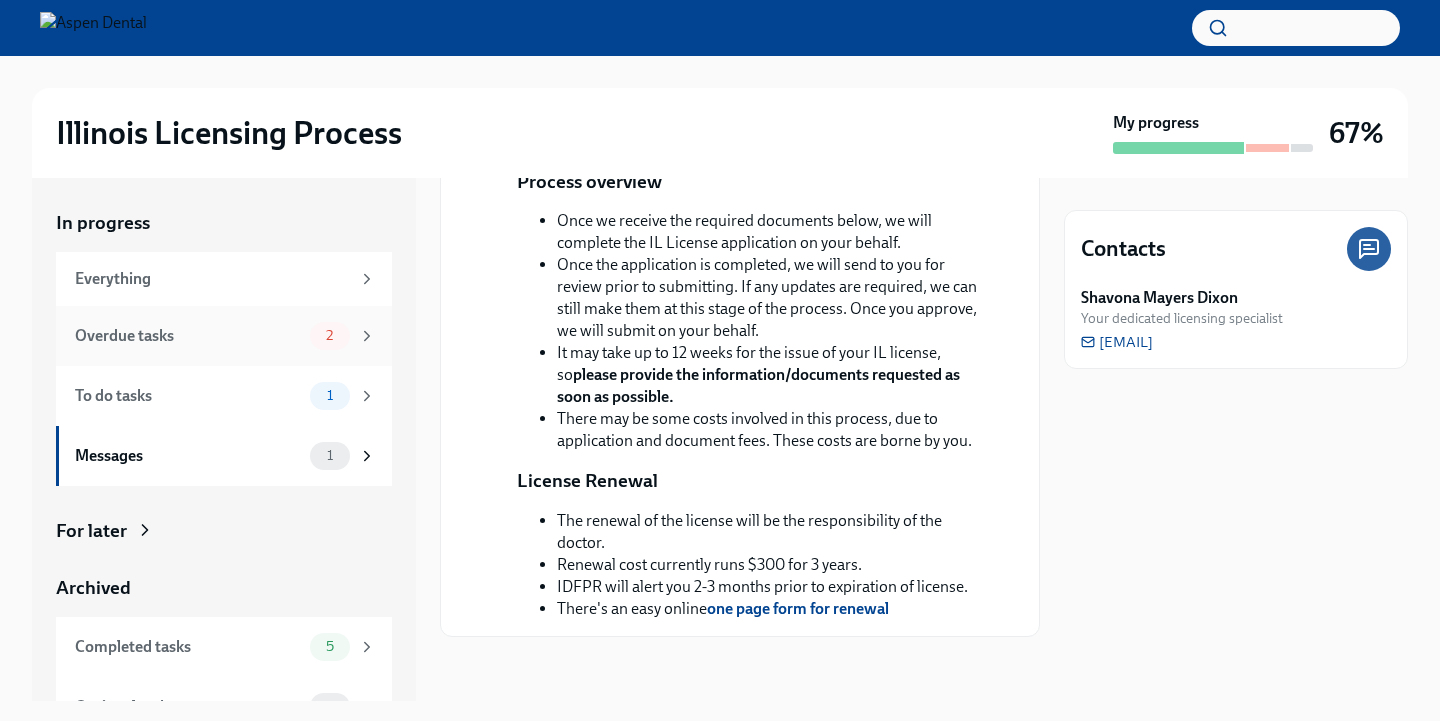 click on "Overdue tasks" at bounding box center (188, 336) 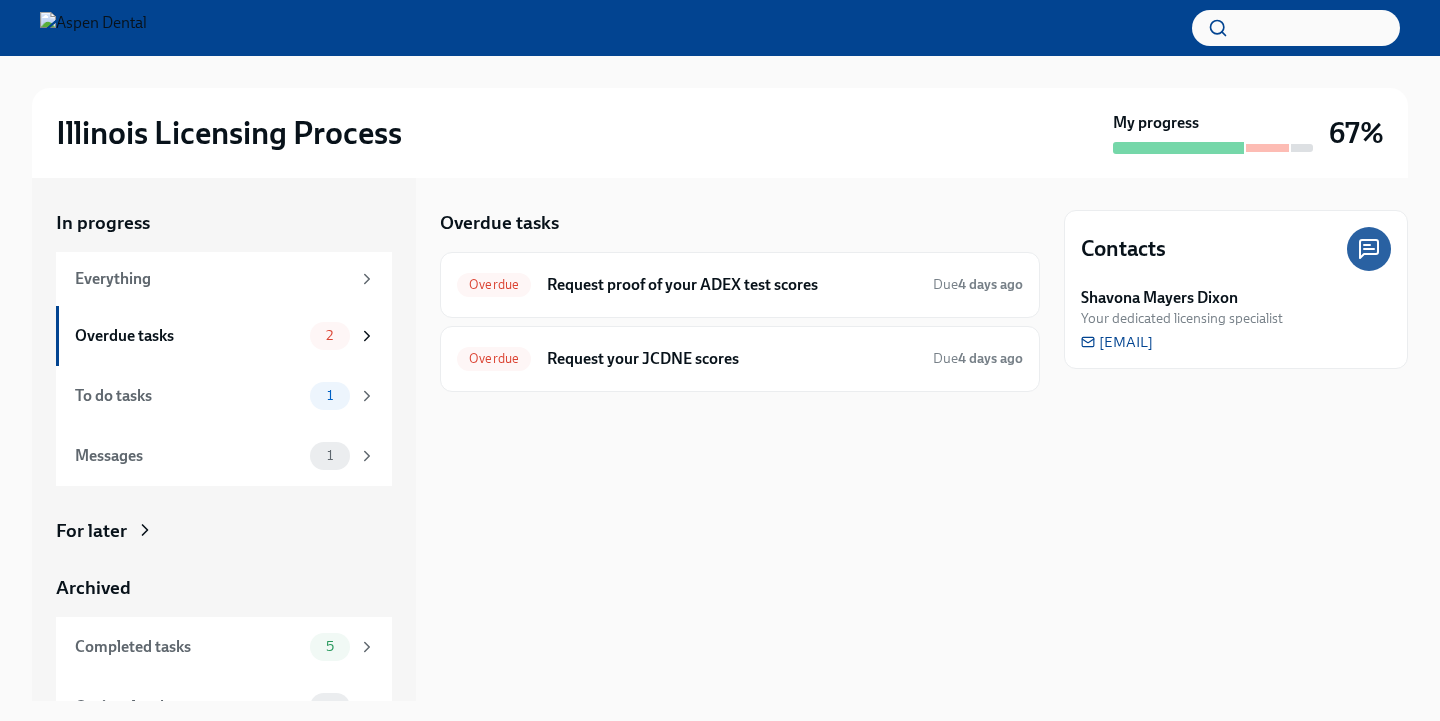 scroll, scrollTop: 0, scrollLeft: 0, axis: both 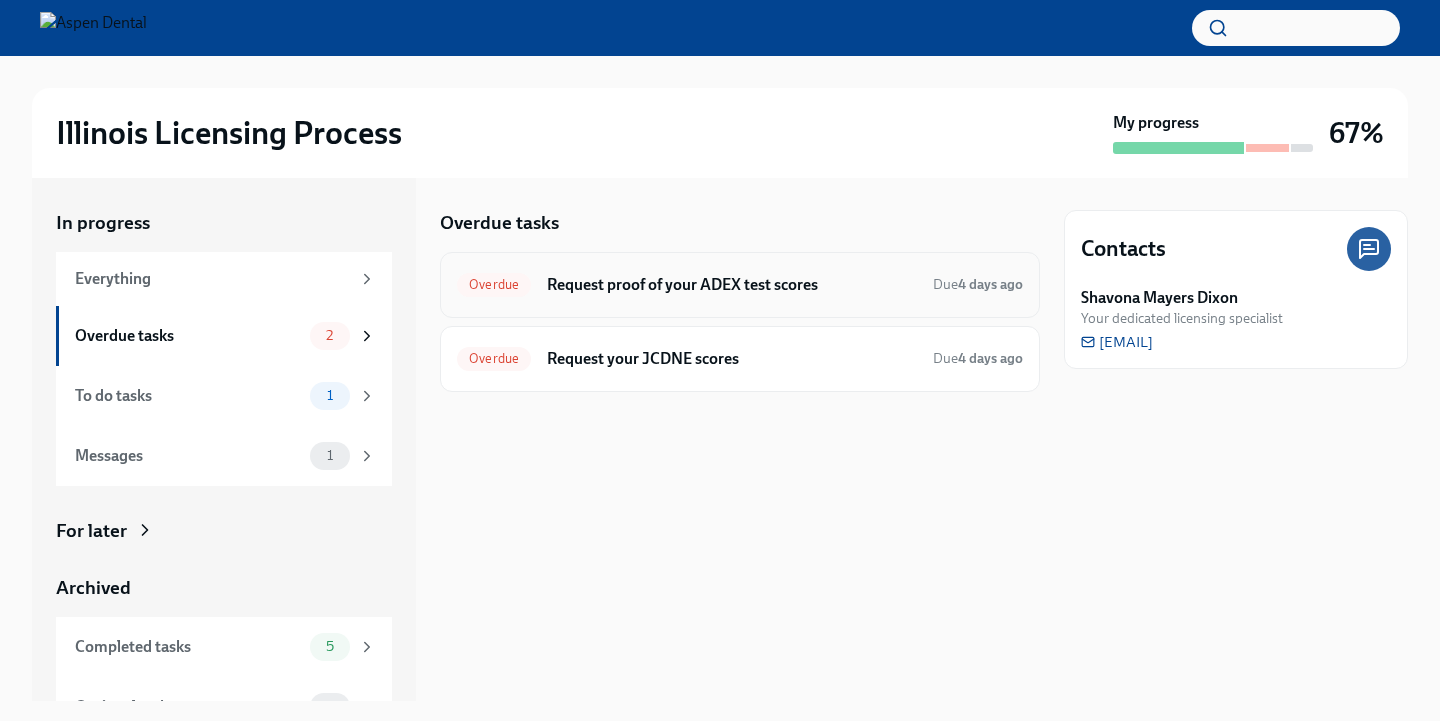click on "Request proof of your ADEX test scores" at bounding box center [732, 285] 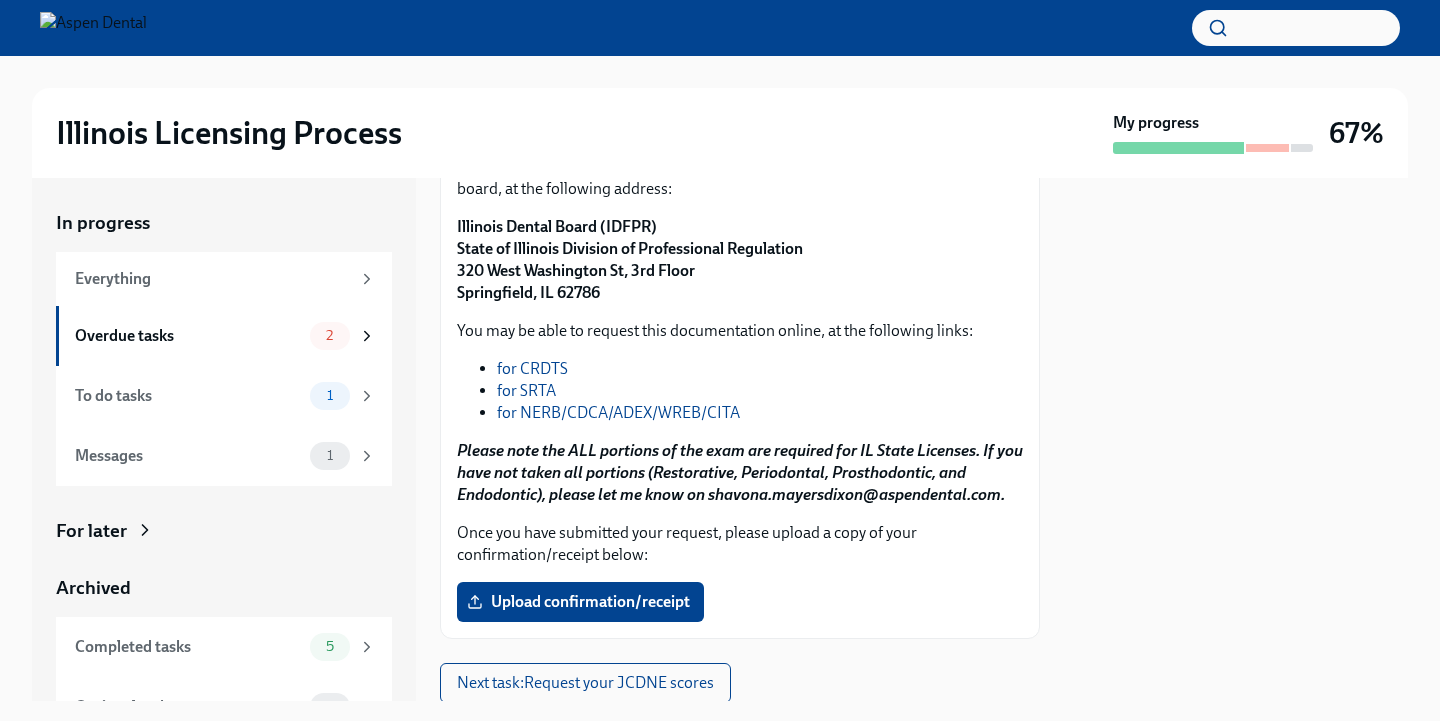 scroll, scrollTop: 304, scrollLeft: 0, axis: vertical 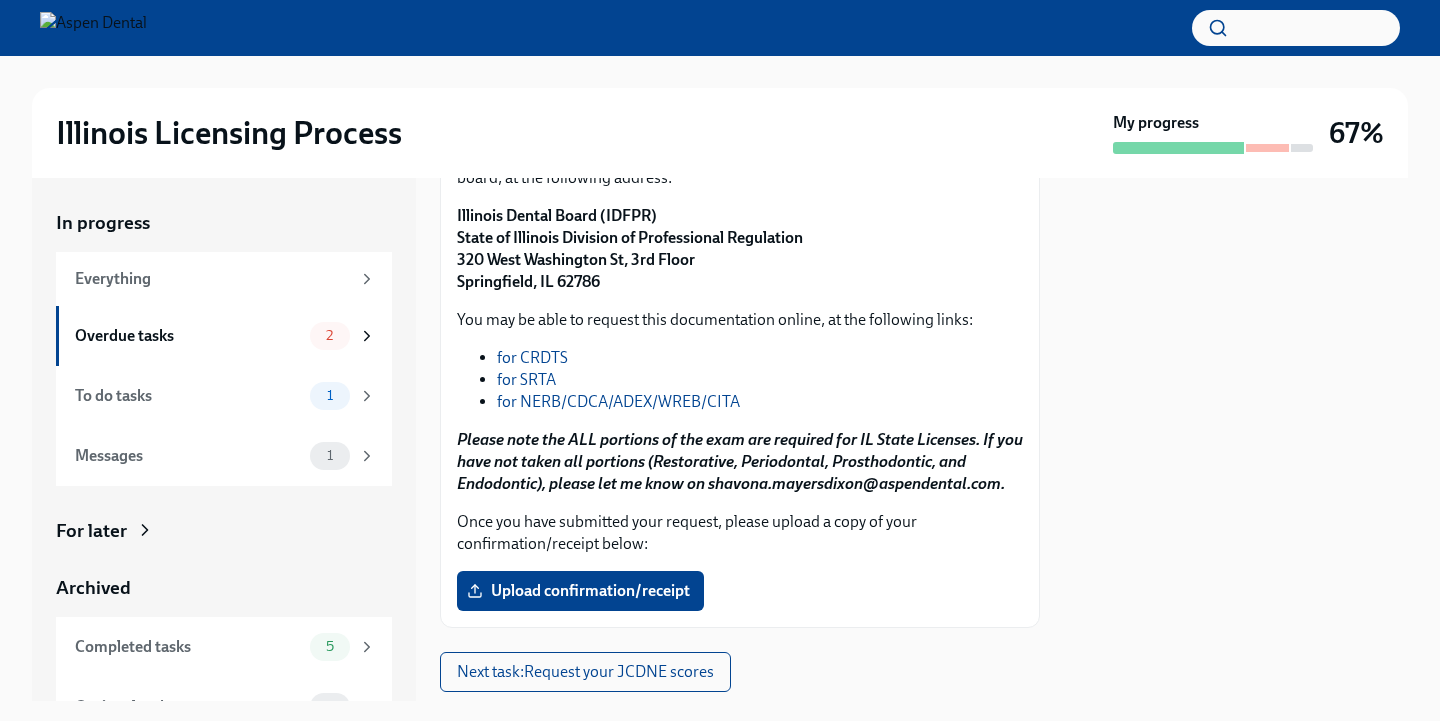 click on "for NERB/CDCA/ADEX/WREB/CITA" at bounding box center (618, 401) 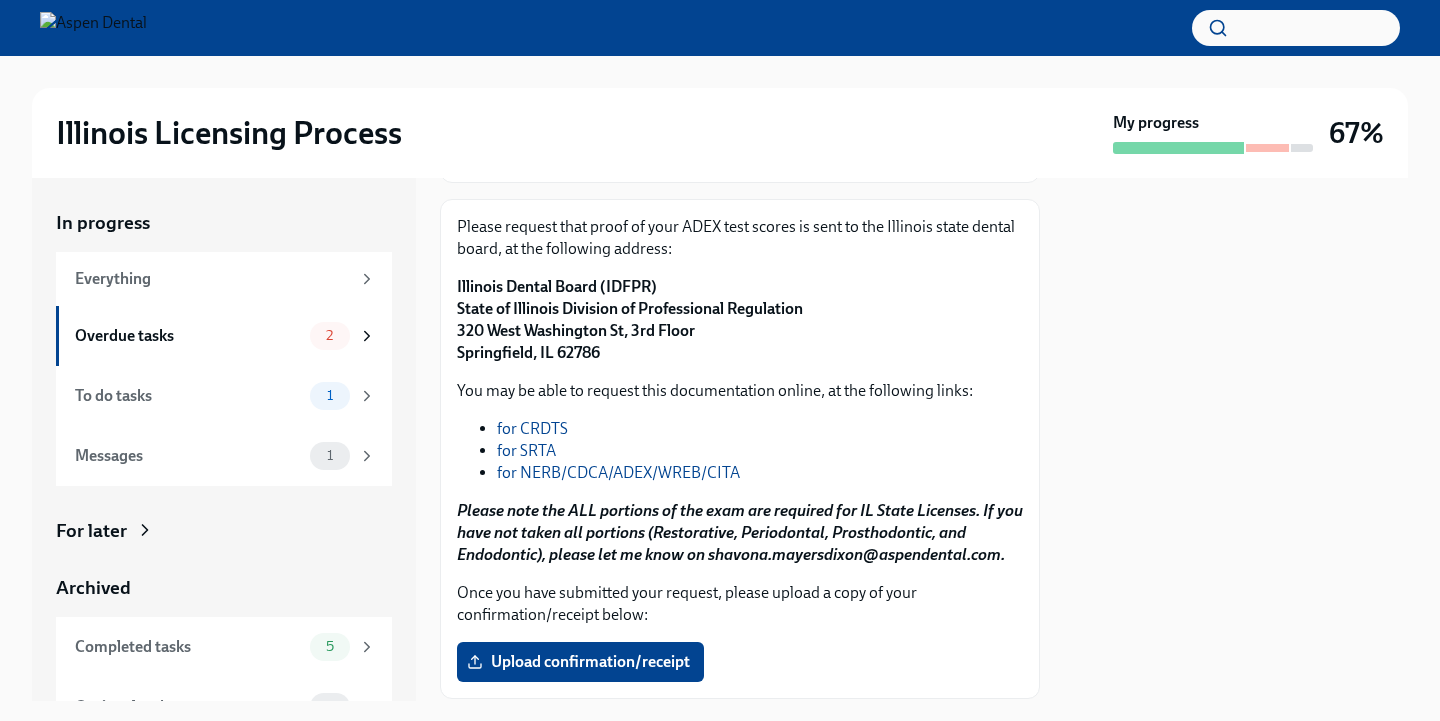 scroll, scrollTop: 195, scrollLeft: 0, axis: vertical 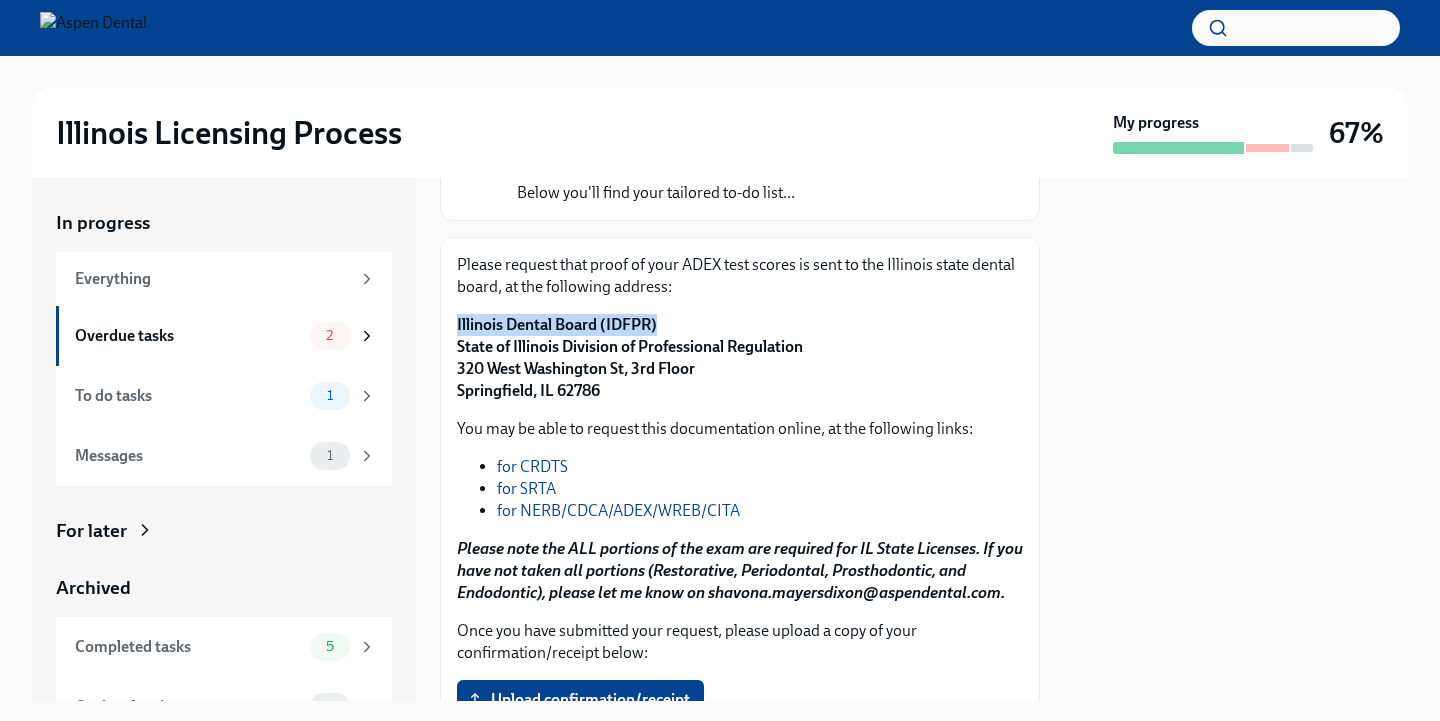 drag, startPoint x: 671, startPoint y: 325, endPoint x: 429, endPoint y: 318, distance: 242.10121 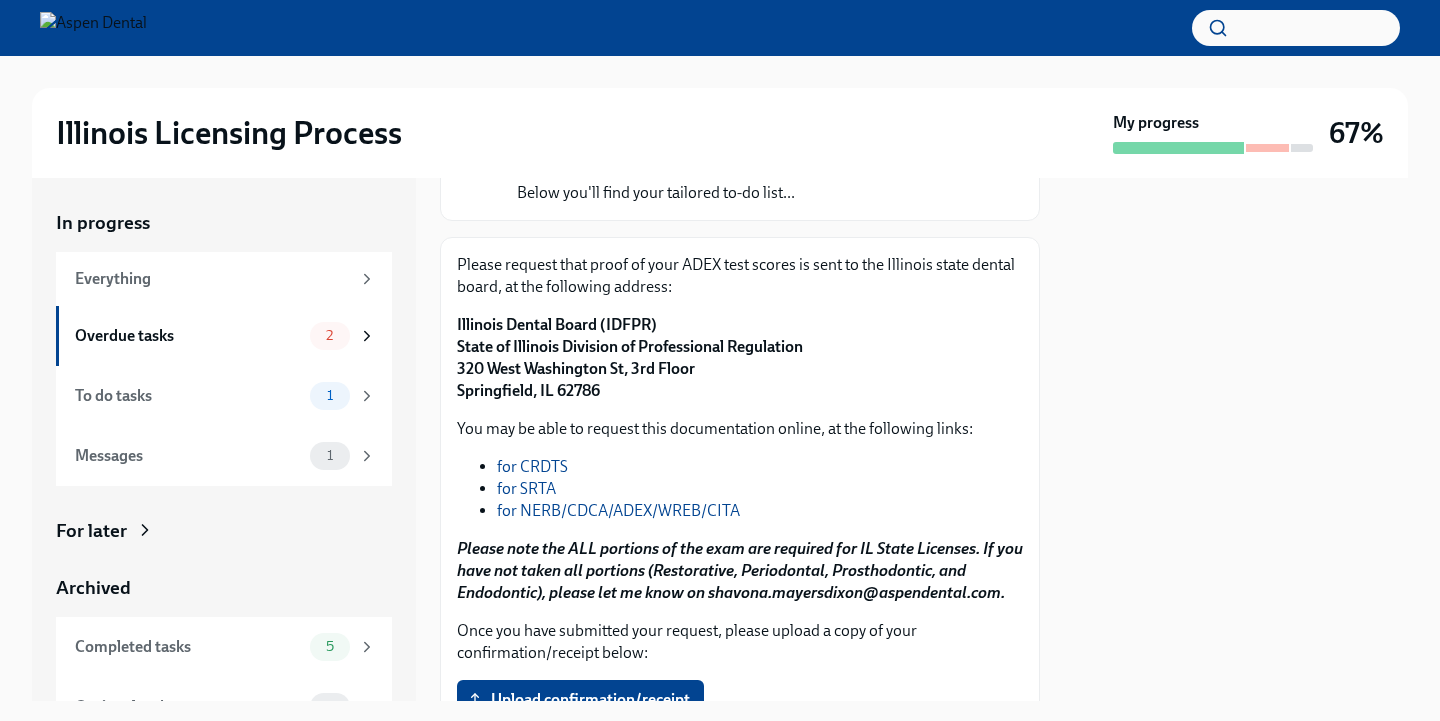 click on "[STATE] [CITY], [STATE] [POSTAL_CODE]" at bounding box center [630, 357] 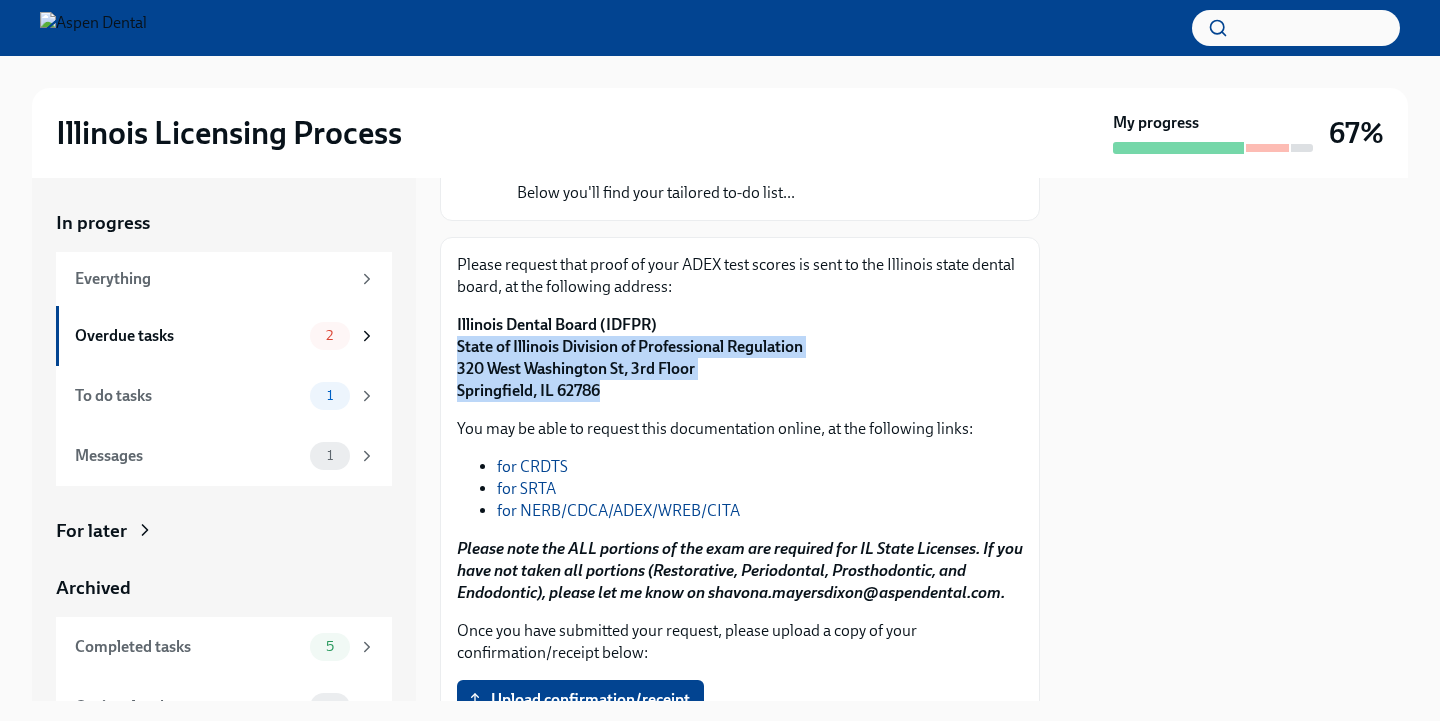 drag, startPoint x: 612, startPoint y: 391, endPoint x: 453, endPoint y: 348, distance: 164.71187 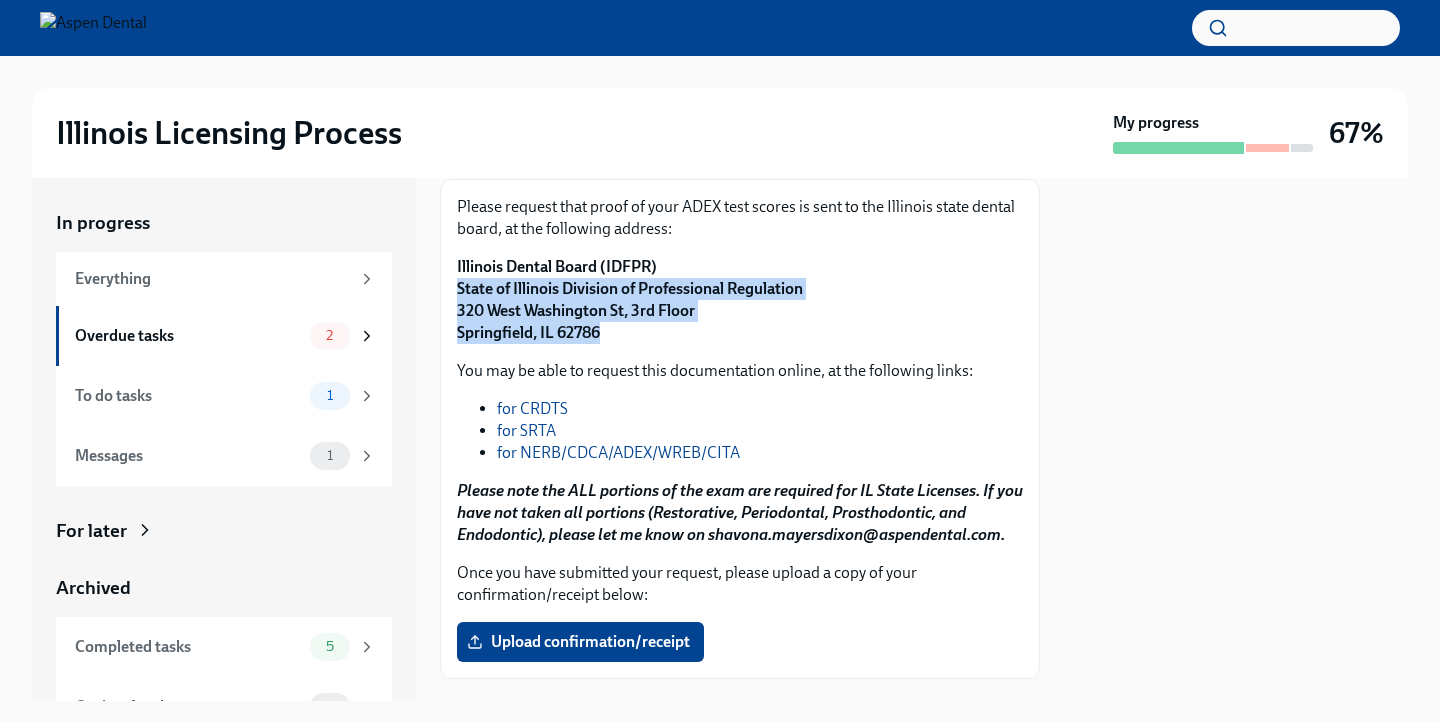 scroll, scrollTop: 263, scrollLeft: 0, axis: vertical 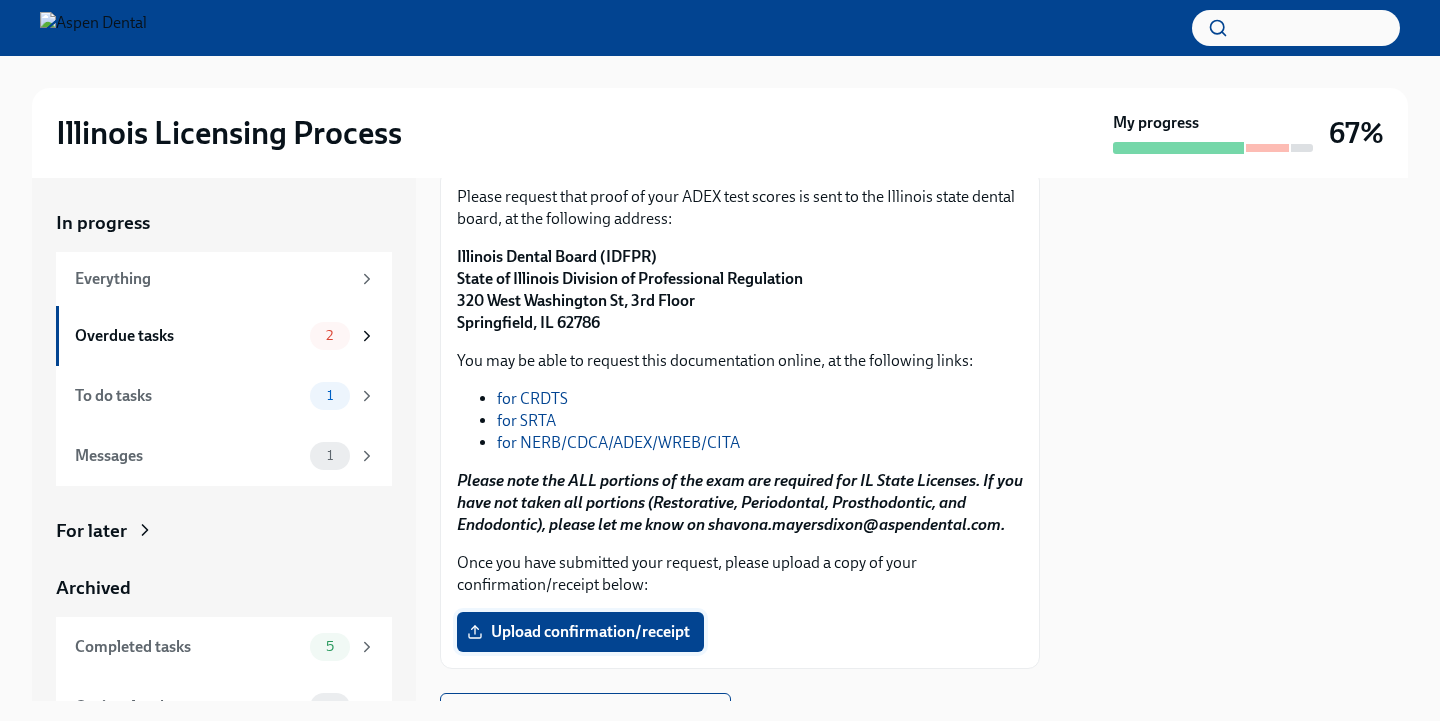 click on "Upload confirmation/receipt" at bounding box center (580, 632) 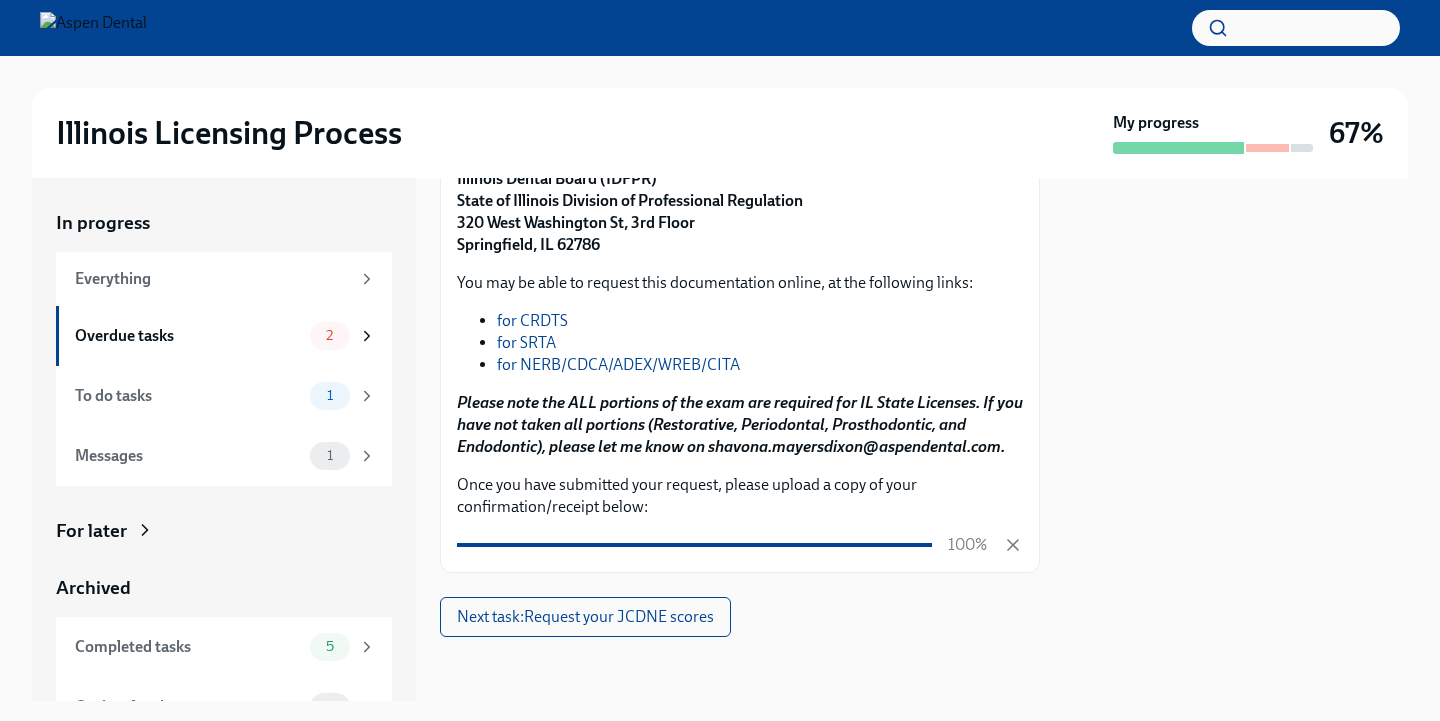 scroll, scrollTop: 341, scrollLeft: 0, axis: vertical 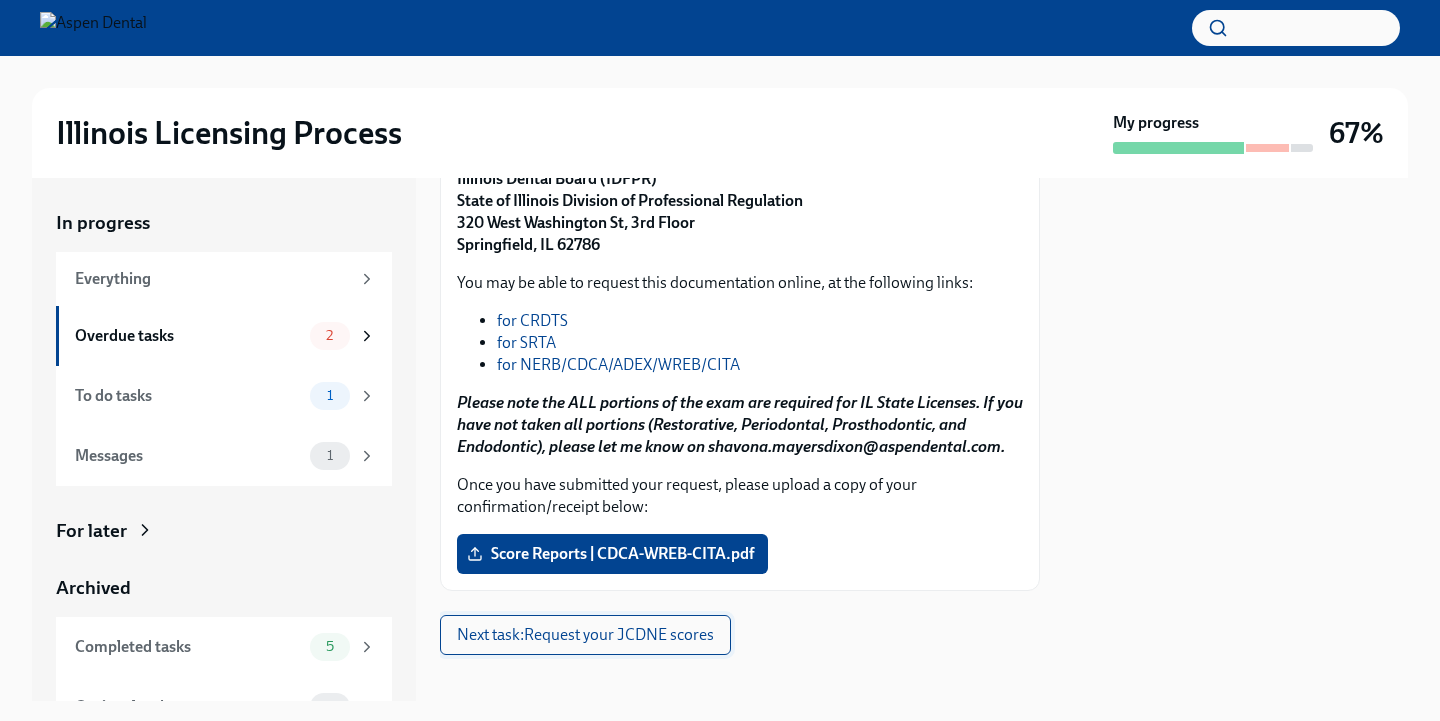 click on "Next task :  Request your JCDNE scores" at bounding box center [585, 635] 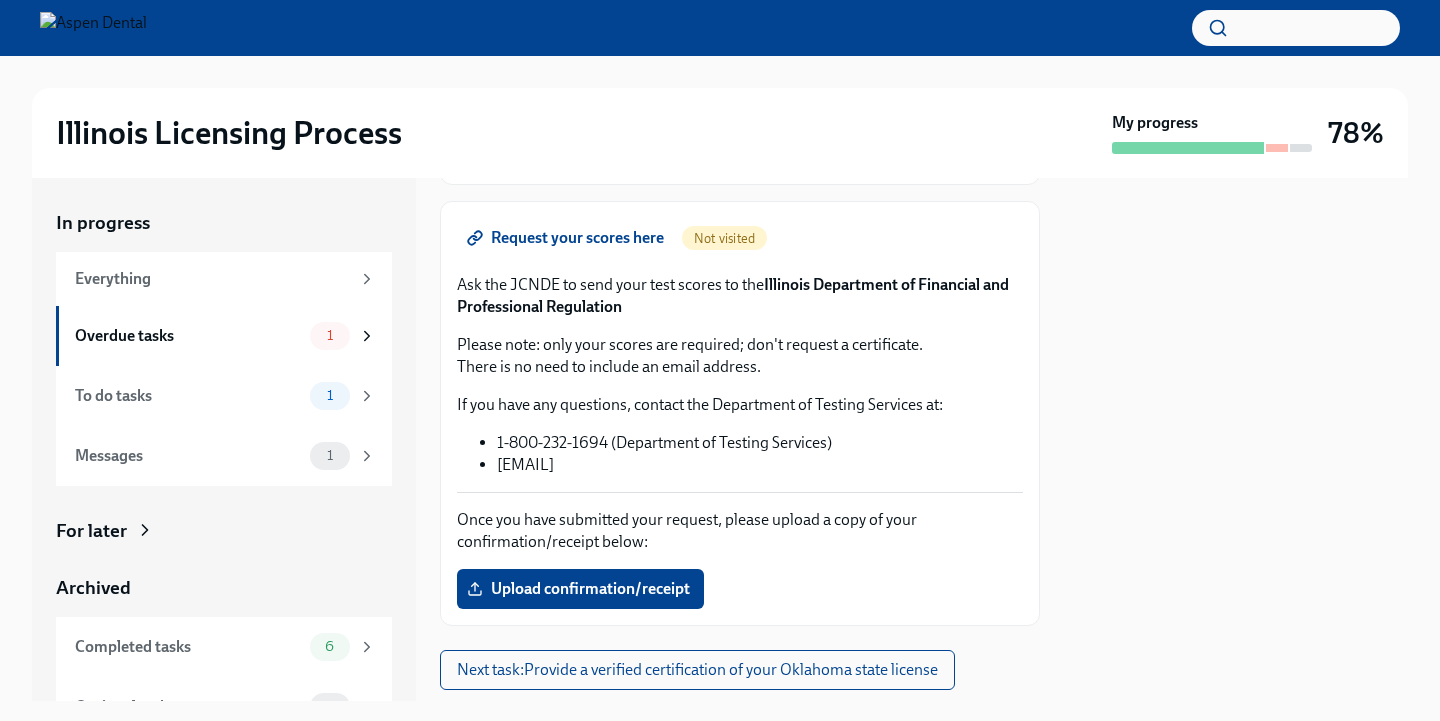 scroll, scrollTop: 229, scrollLeft: 0, axis: vertical 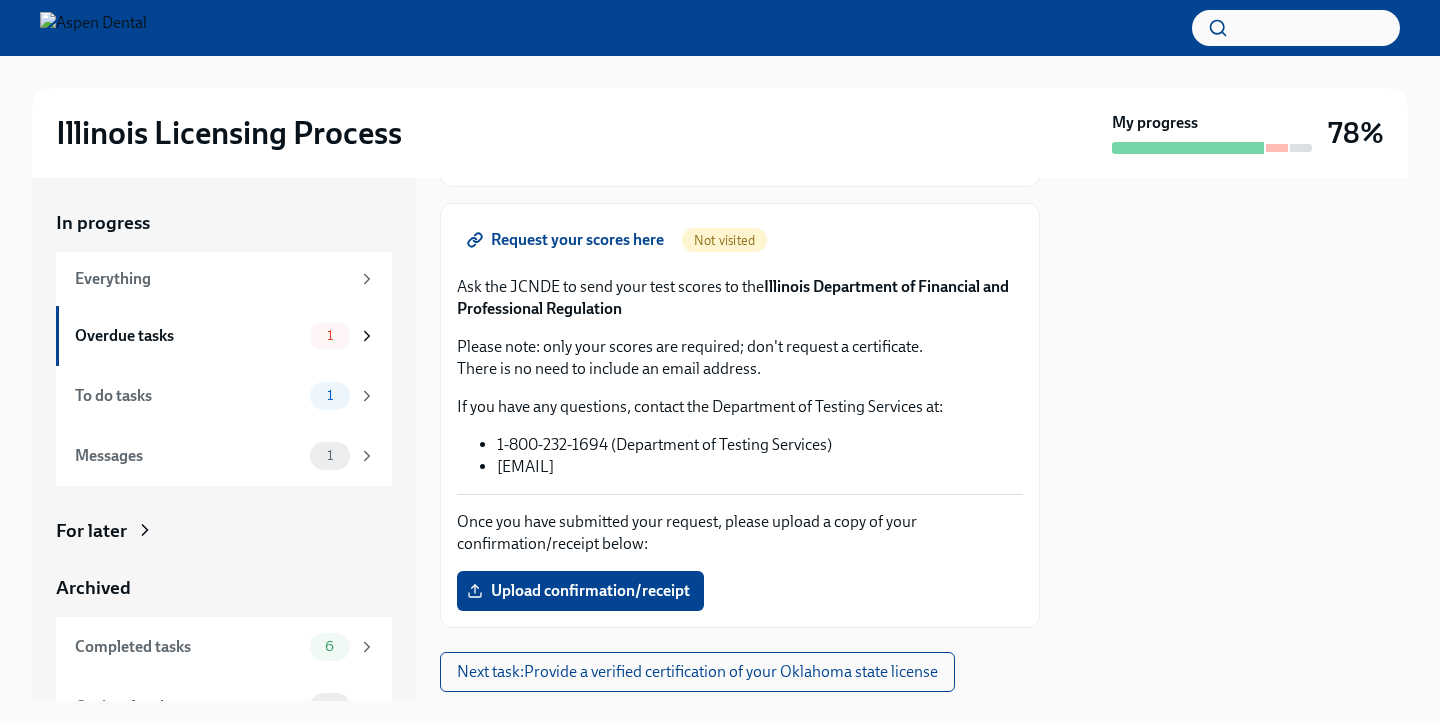 type 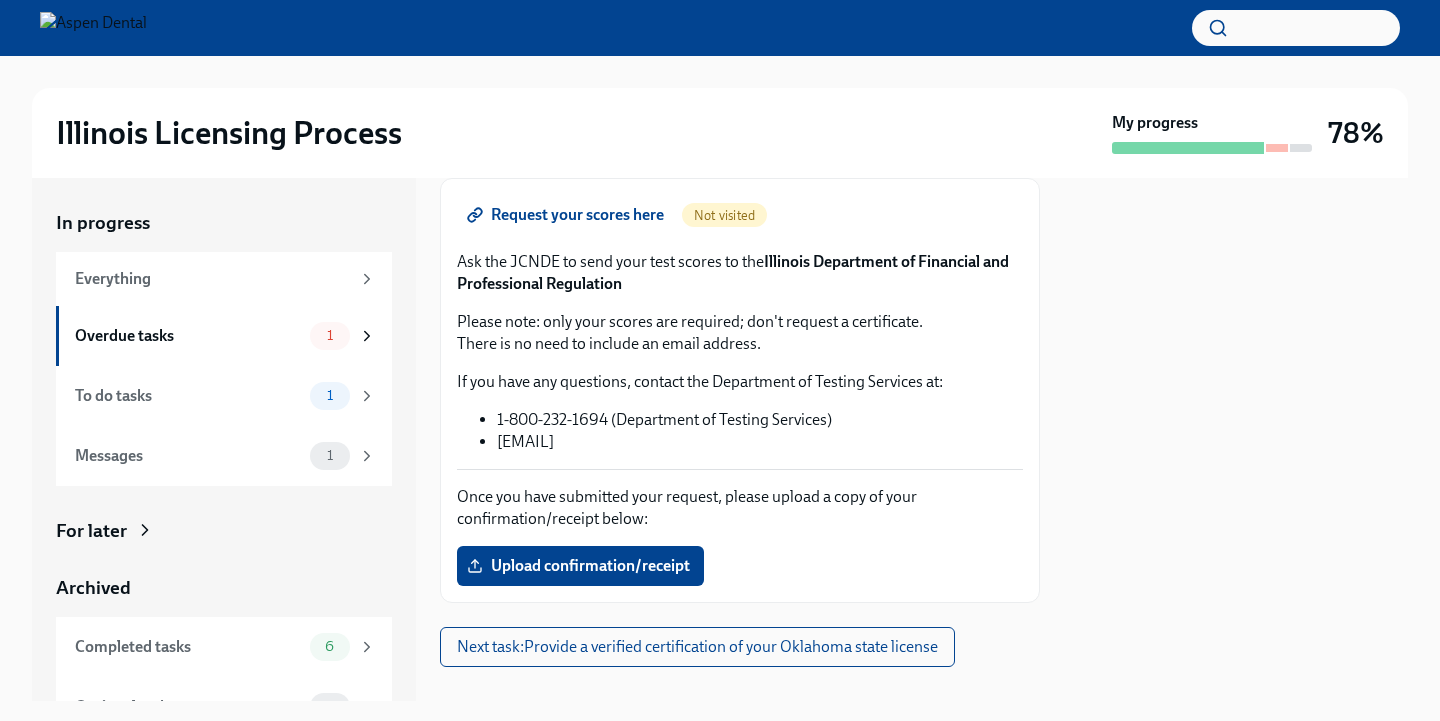 scroll, scrollTop: 262, scrollLeft: 0, axis: vertical 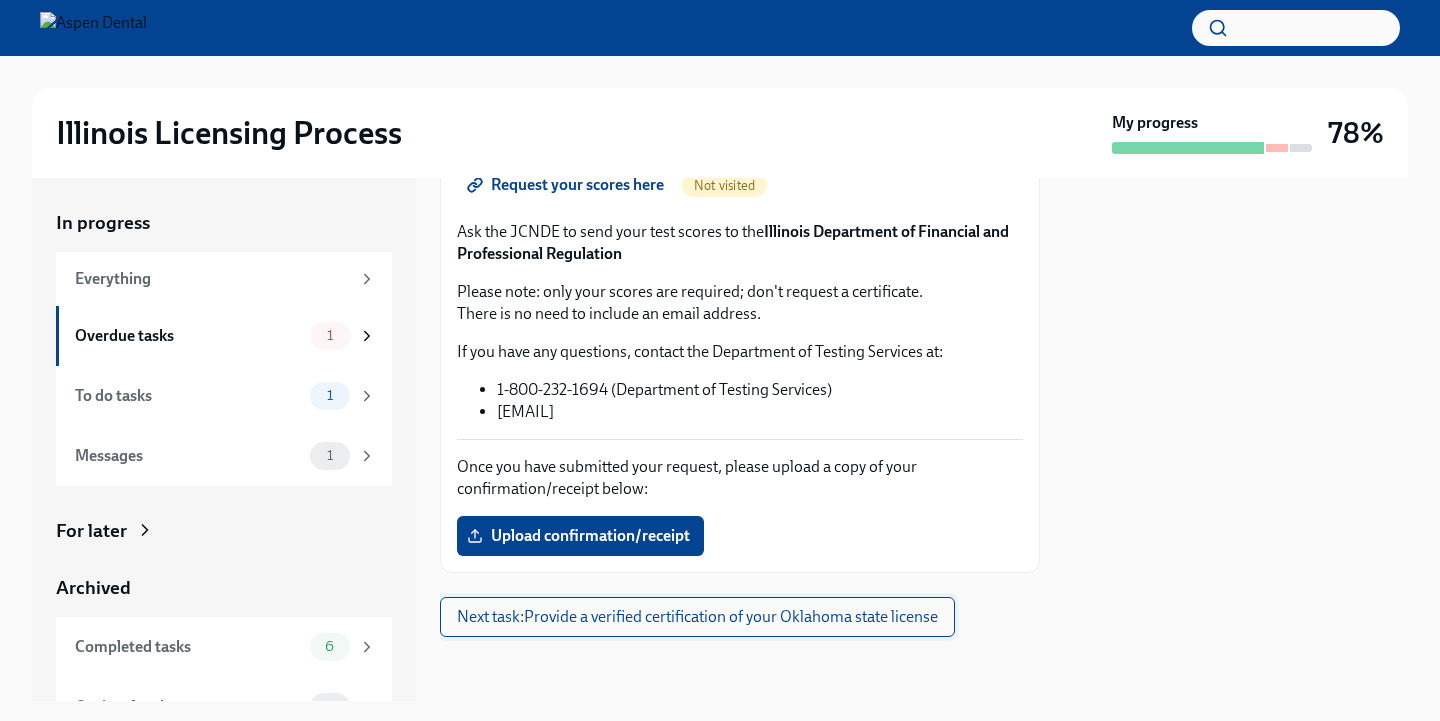 click on "Next task :  Provide a verified certification of your Oklahoma state license" at bounding box center [697, 617] 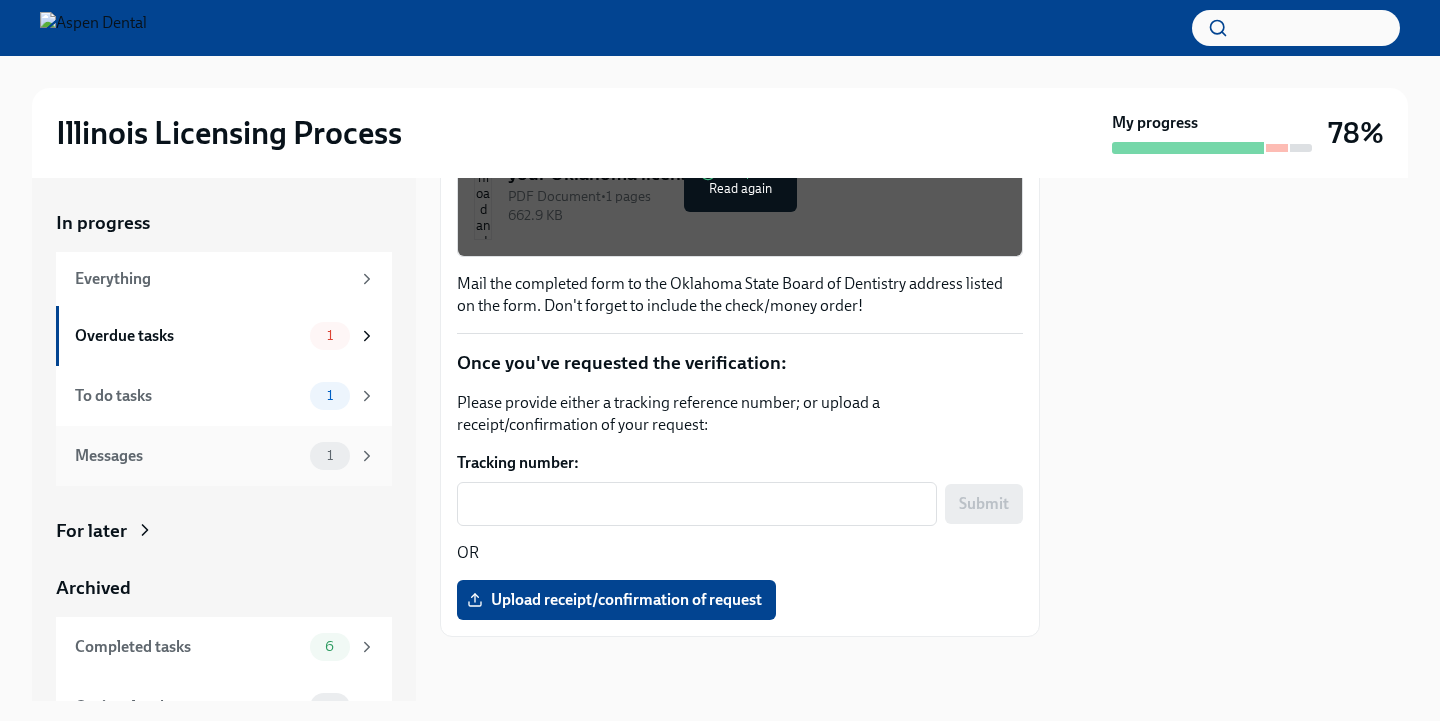 scroll, scrollTop: 413, scrollLeft: 0, axis: vertical 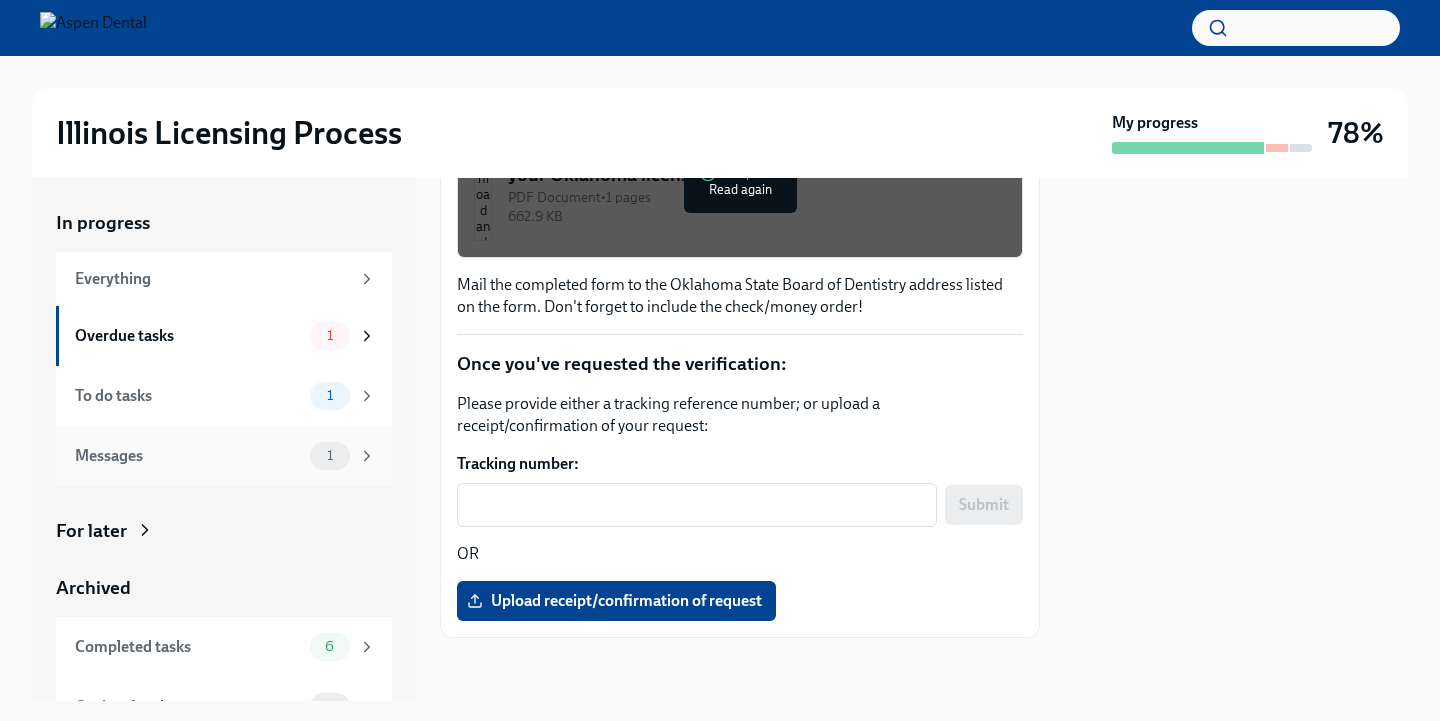 click on "Messages 1" at bounding box center (224, 456) 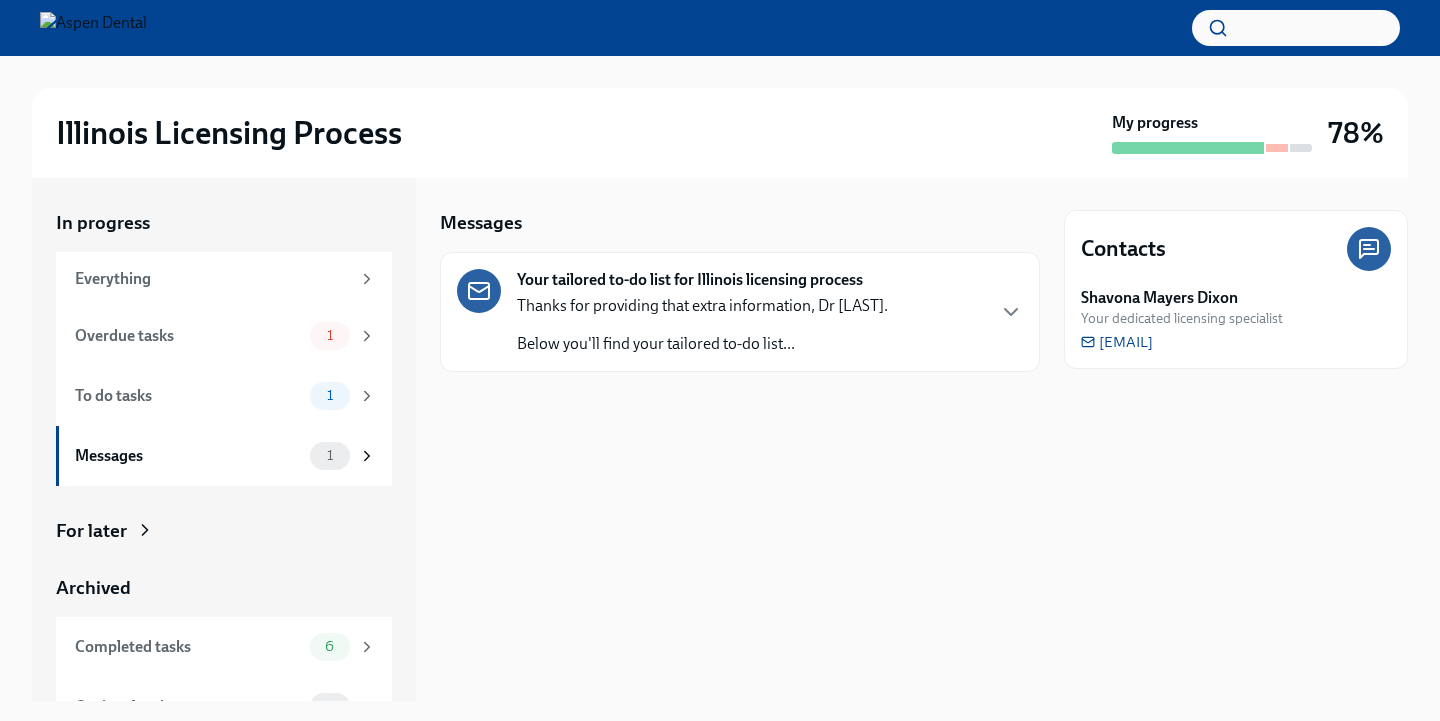 click on "Thanks for providing that extra information, Dr [LAST]." at bounding box center [702, 306] 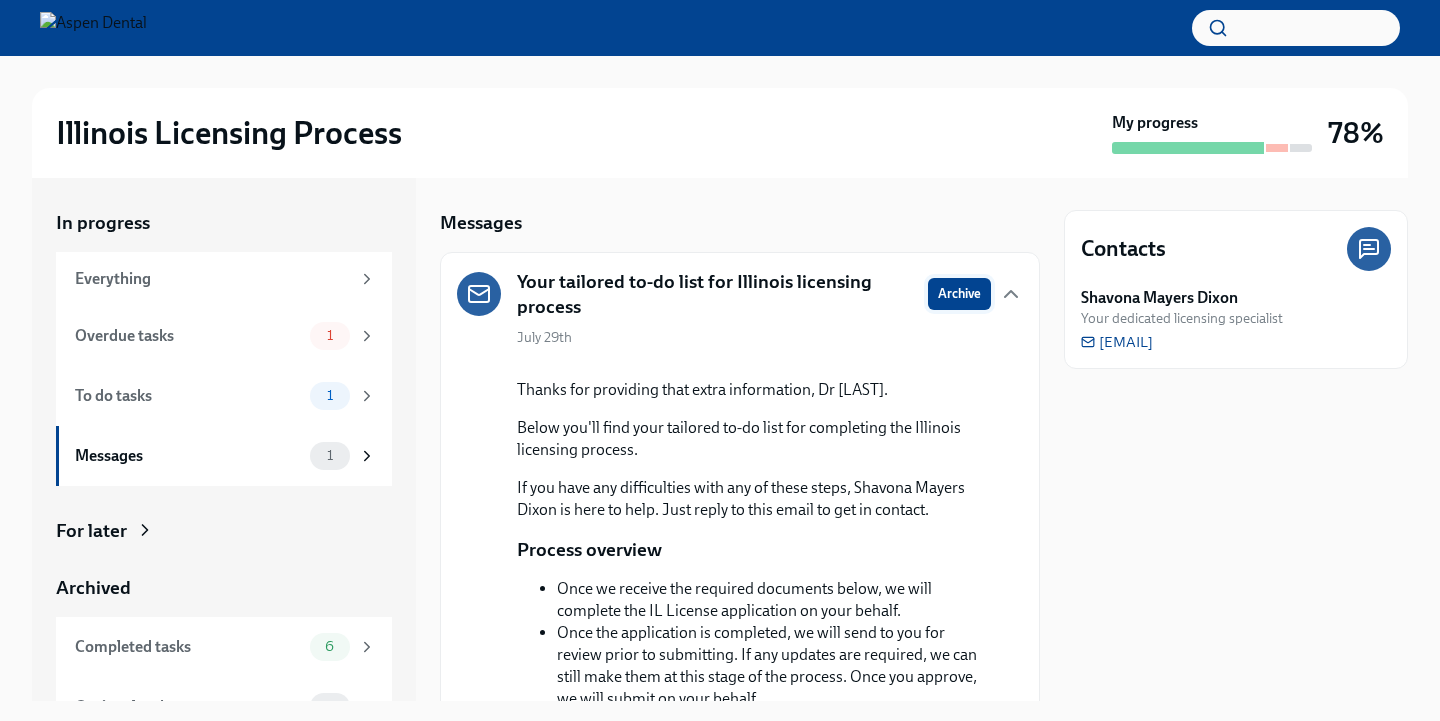 scroll, scrollTop: -1, scrollLeft: 0, axis: vertical 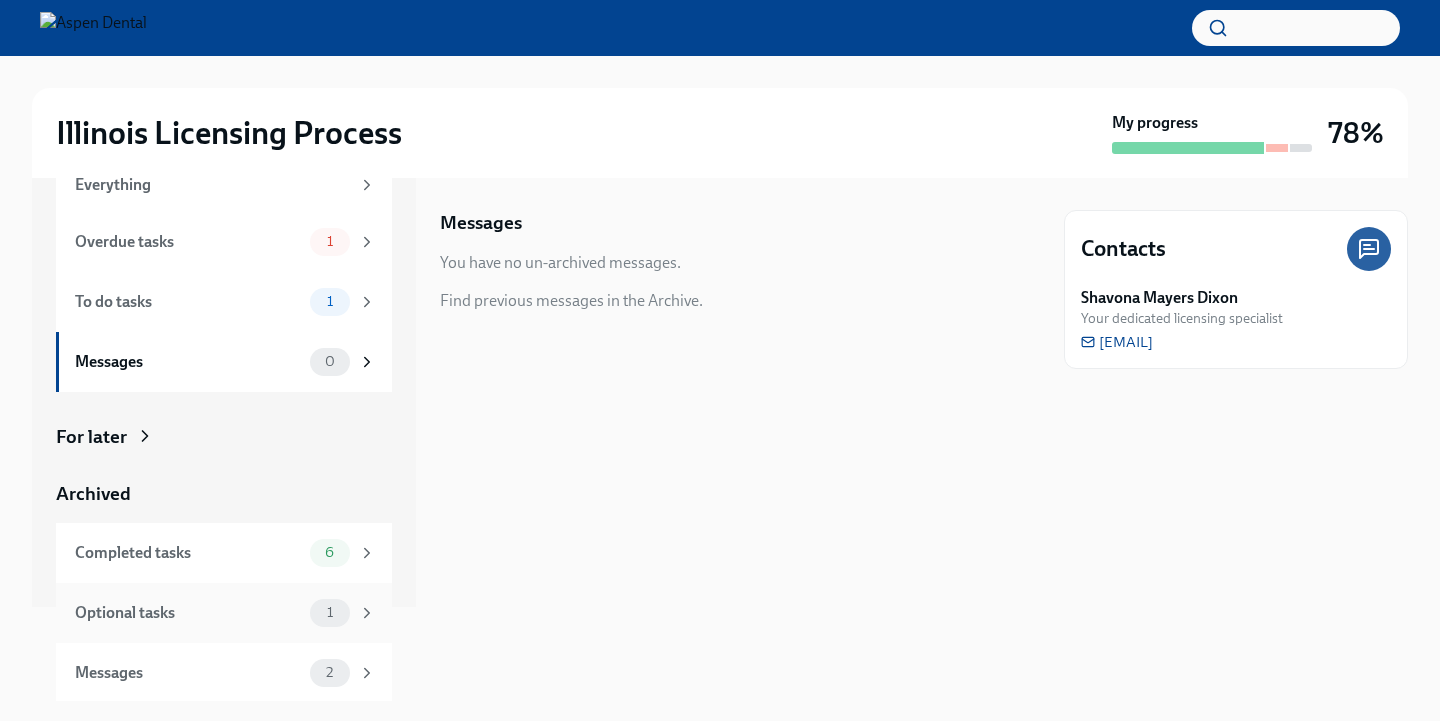 click on "Optional tasks 1" at bounding box center [225, 613] 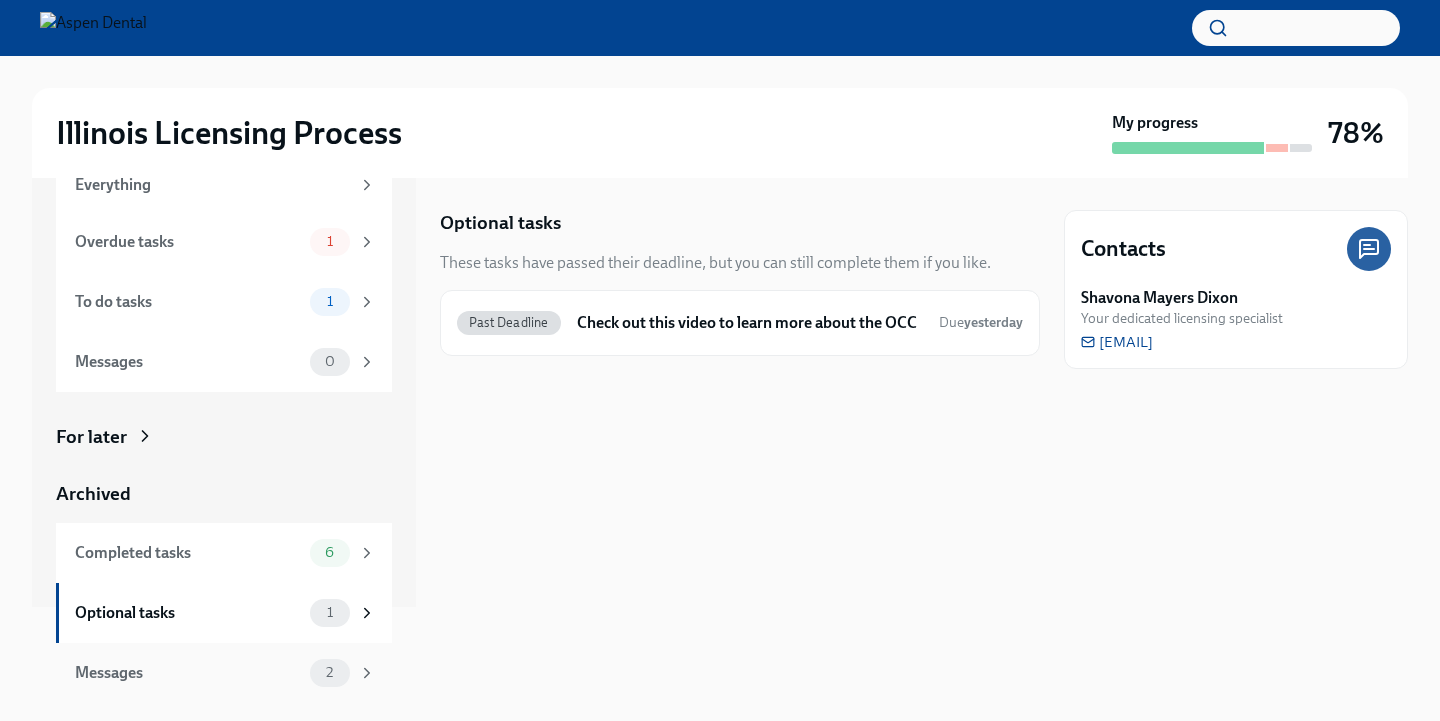 click on "Messages" at bounding box center [188, 673] 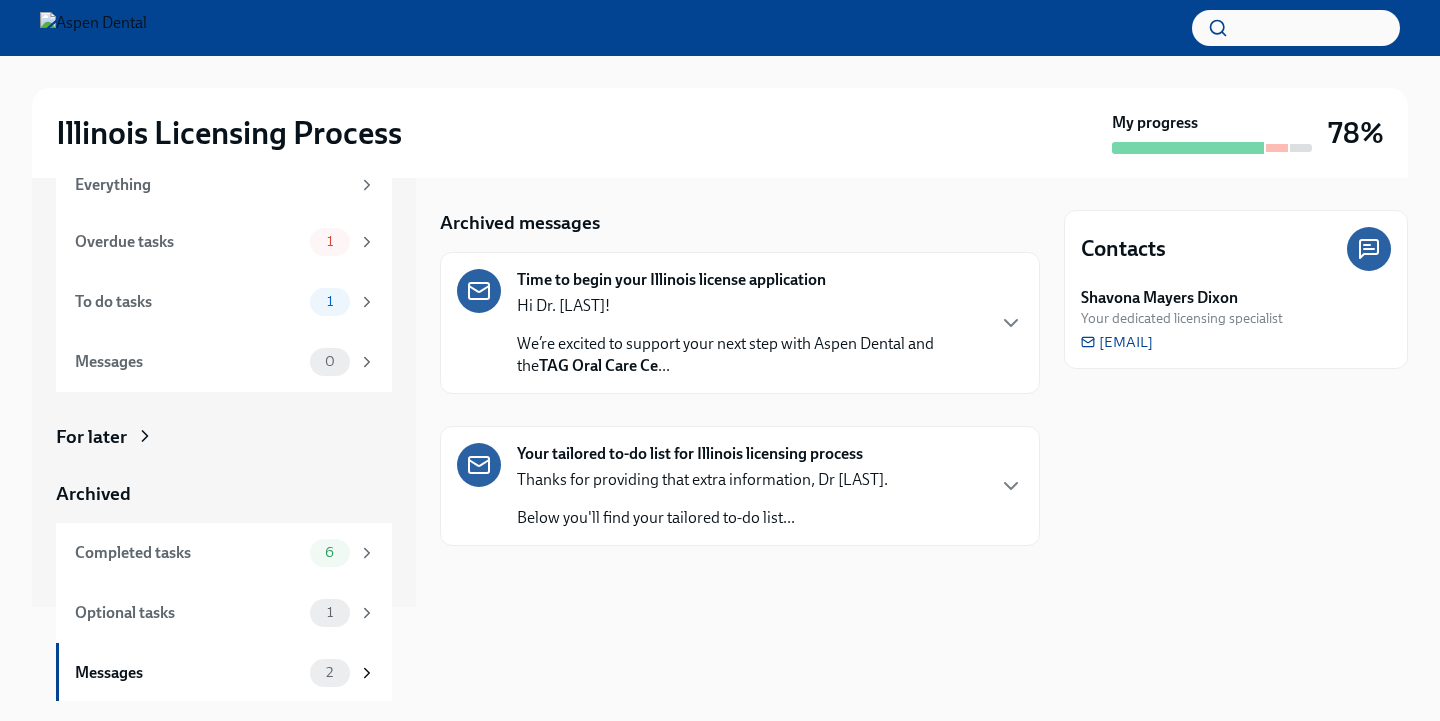 scroll, scrollTop: 0, scrollLeft: 0, axis: both 